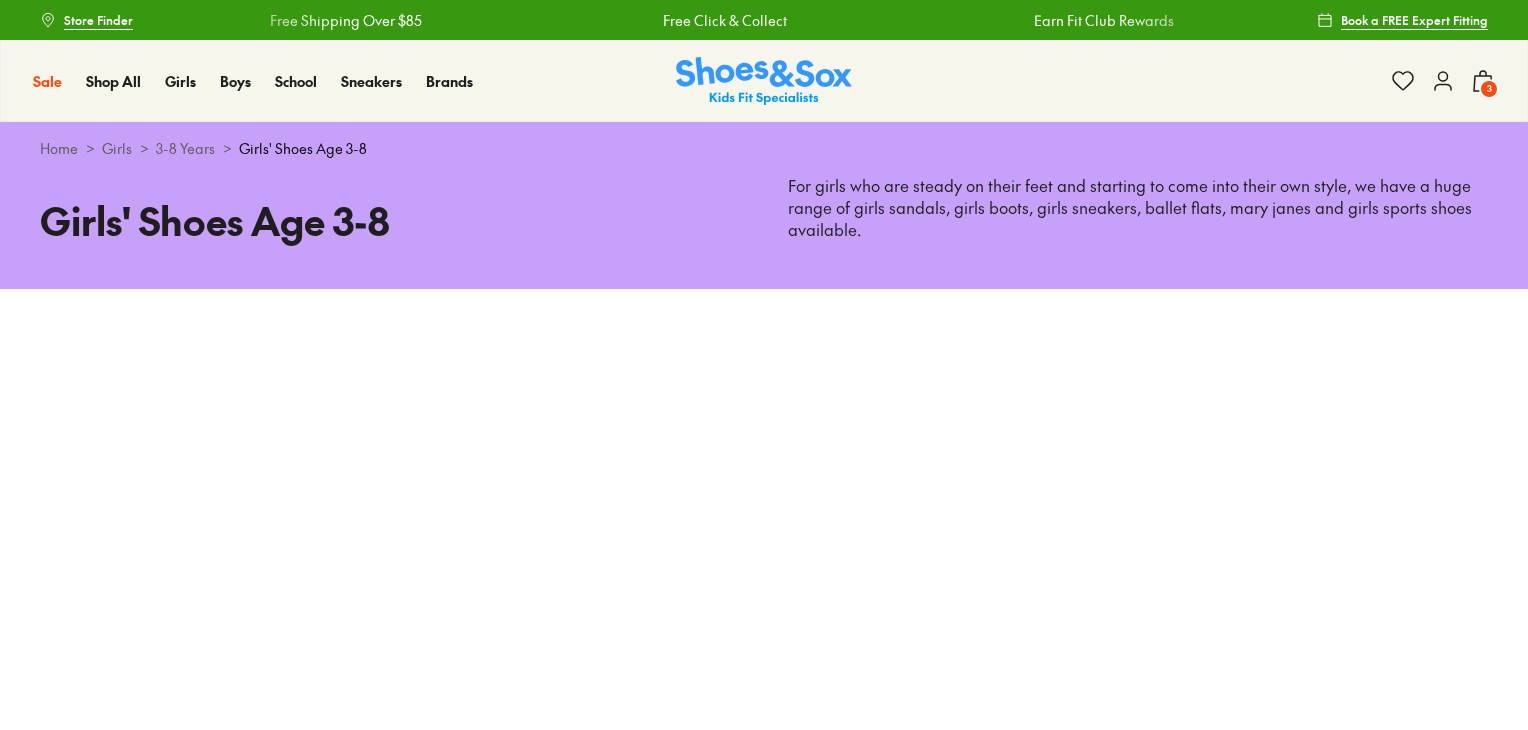 scroll, scrollTop: 0, scrollLeft: 0, axis: both 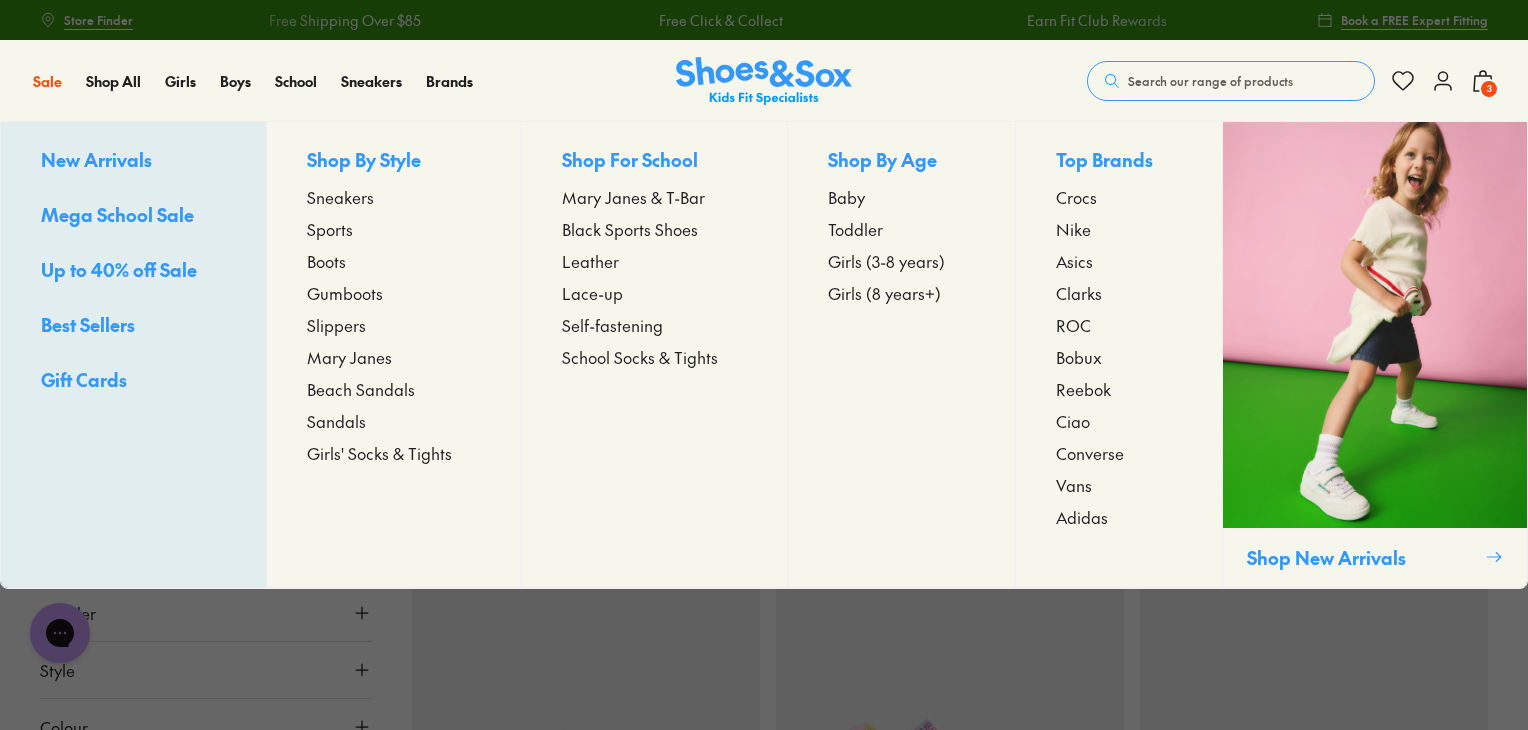 click on "Boots" at bounding box center (326, 261) 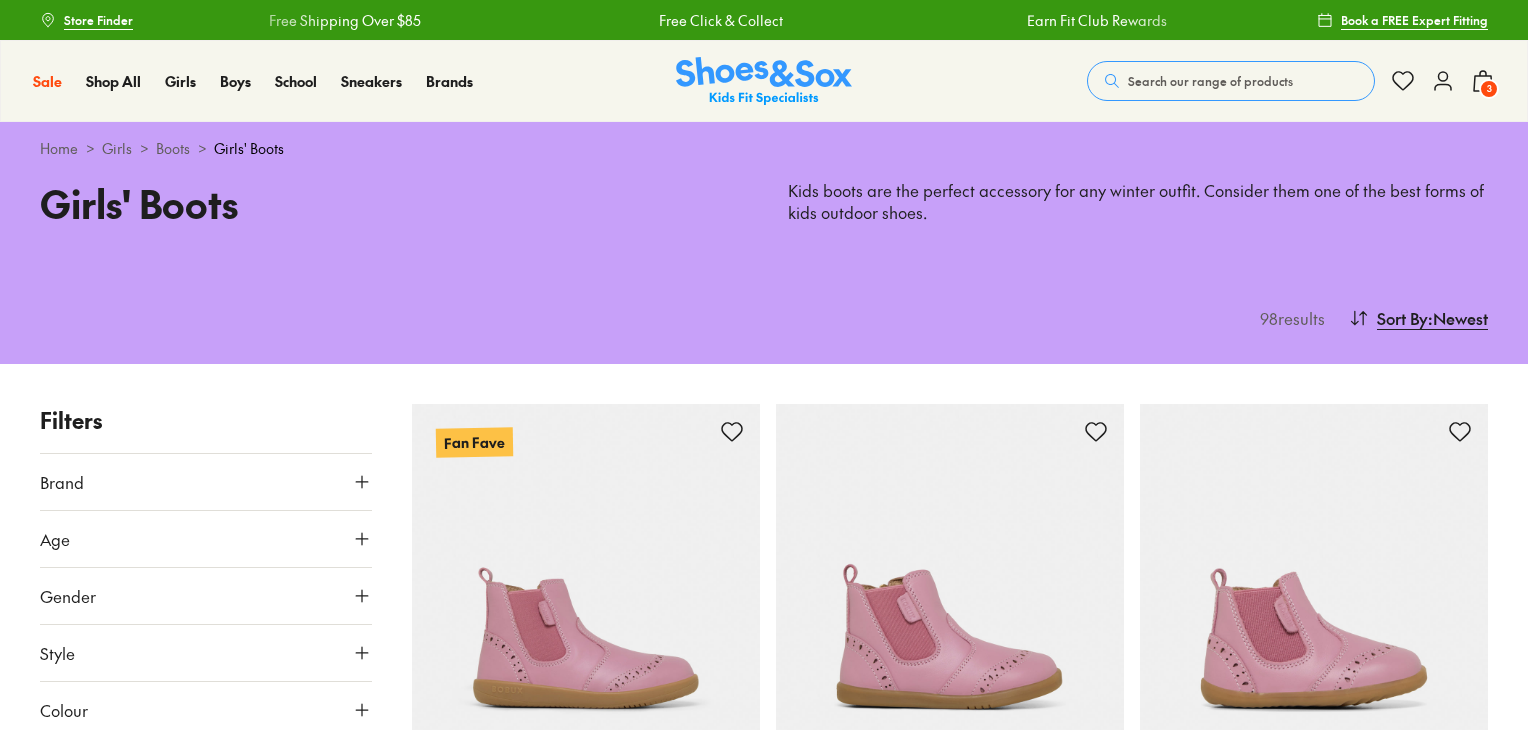 scroll, scrollTop: 0, scrollLeft: 0, axis: both 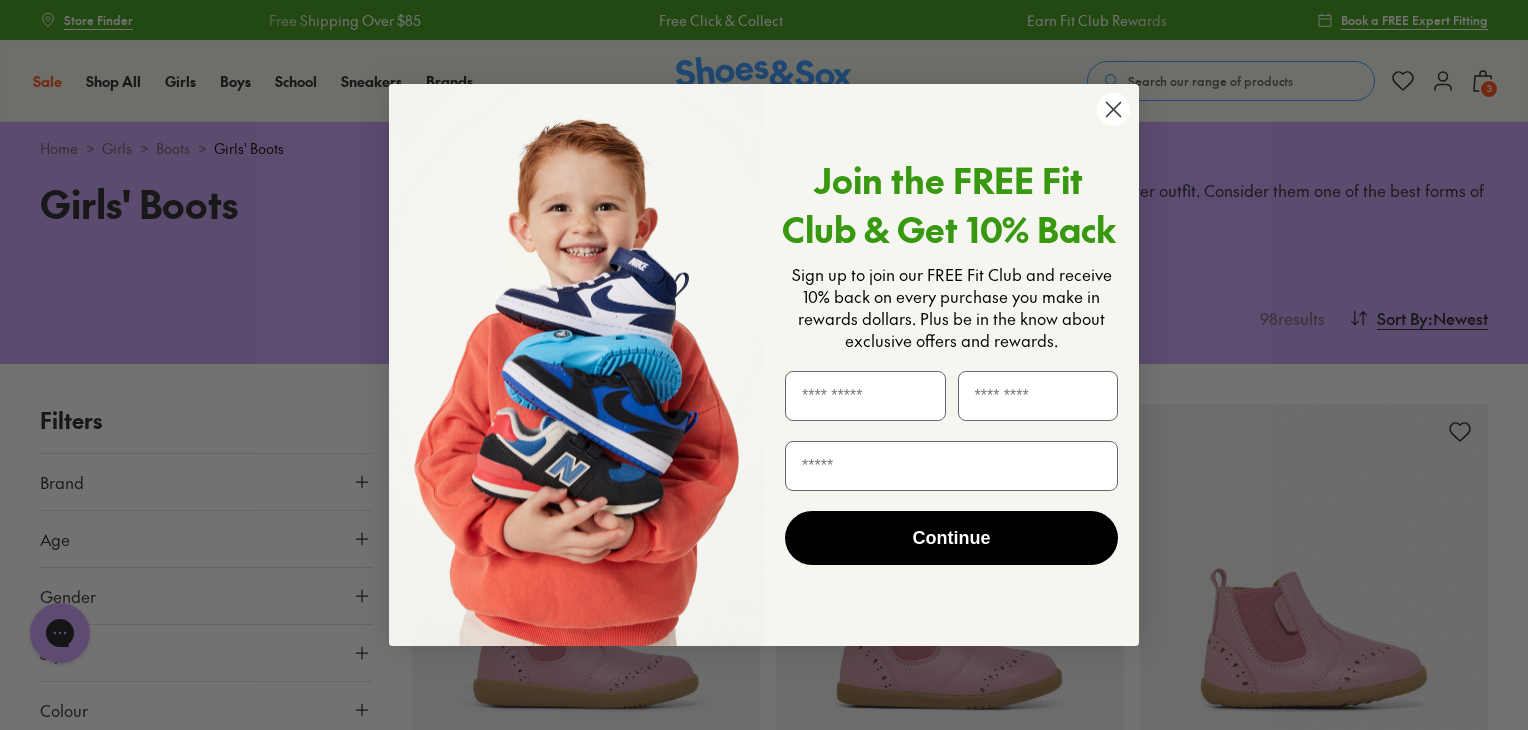 click 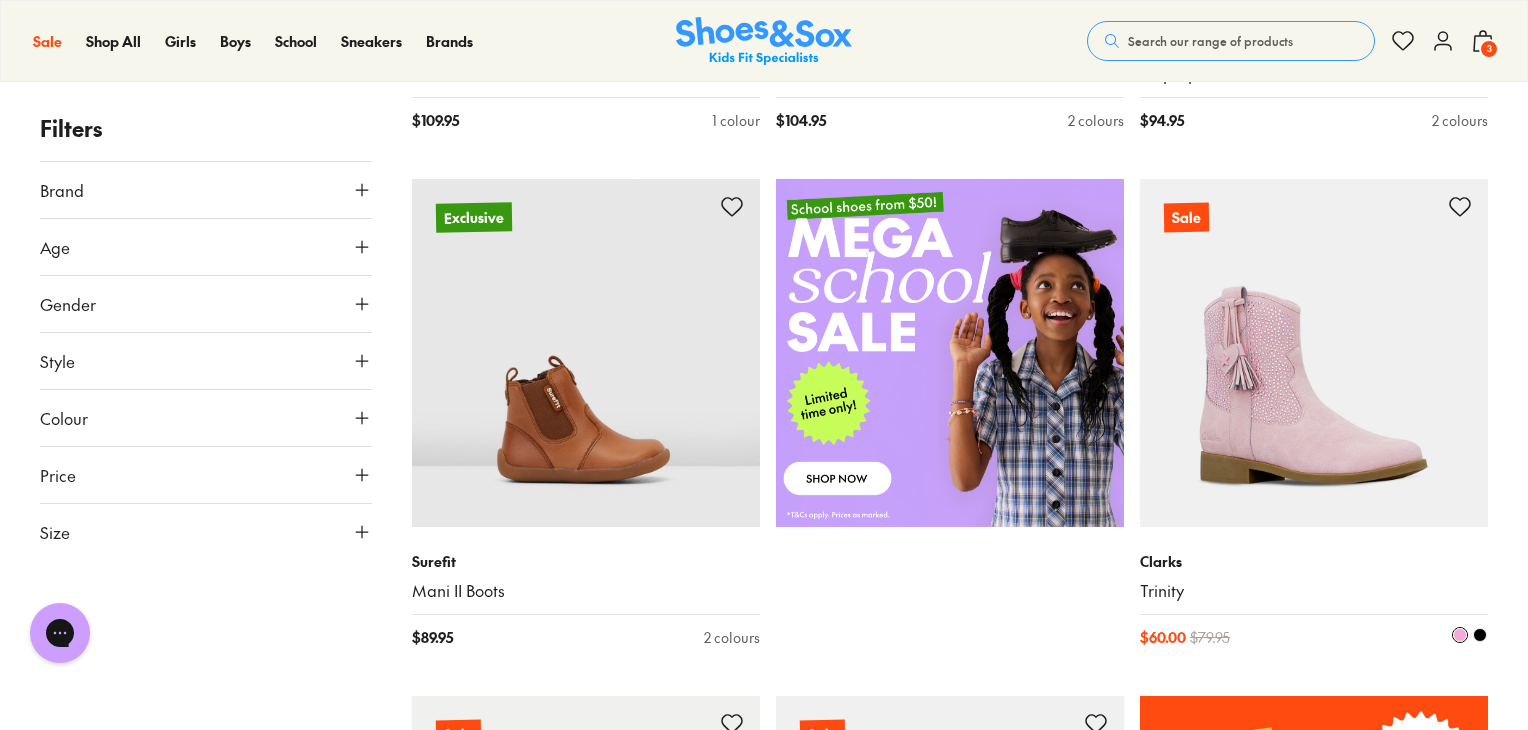 scroll, scrollTop: 746, scrollLeft: 0, axis: vertical 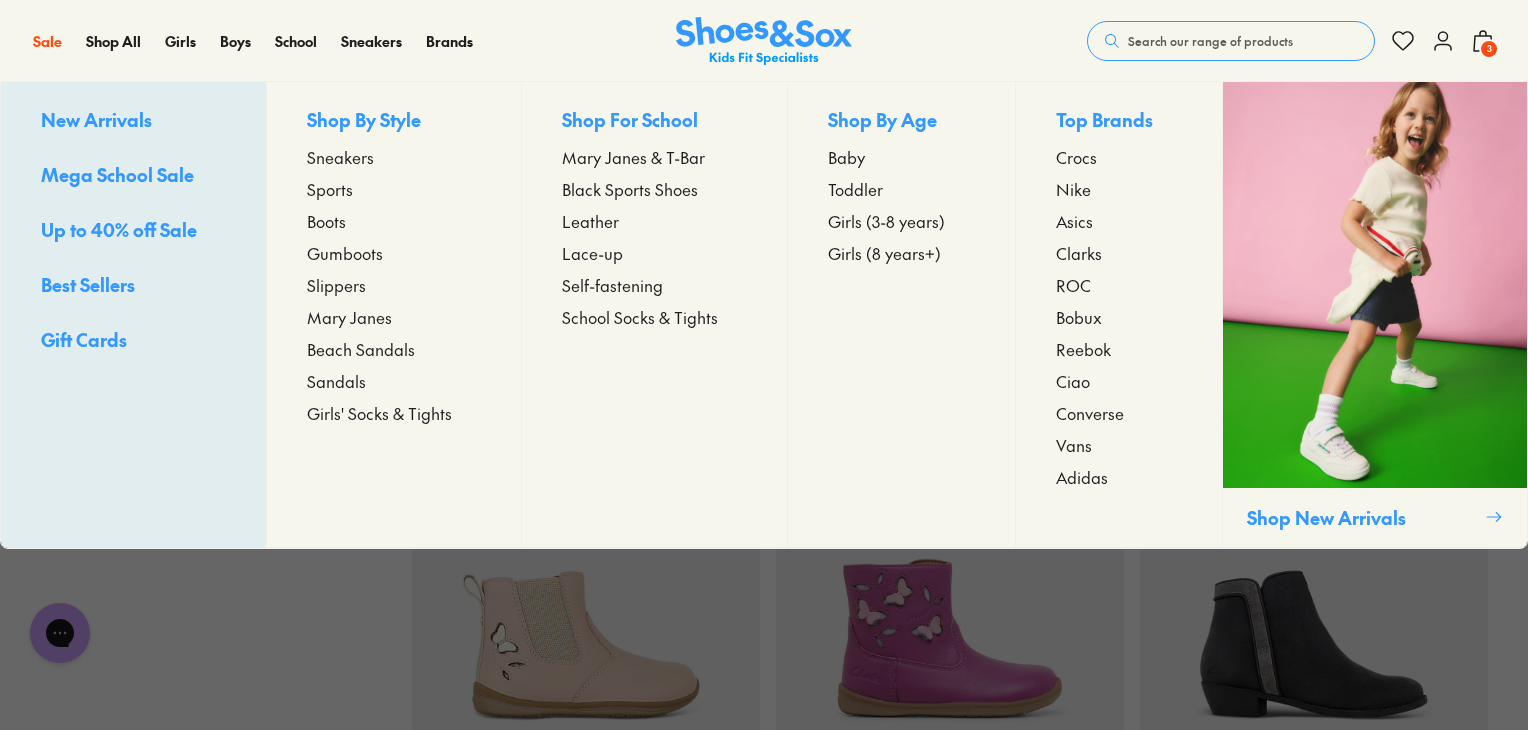 click on "New Arrivals" at bounding box center [96, 119] 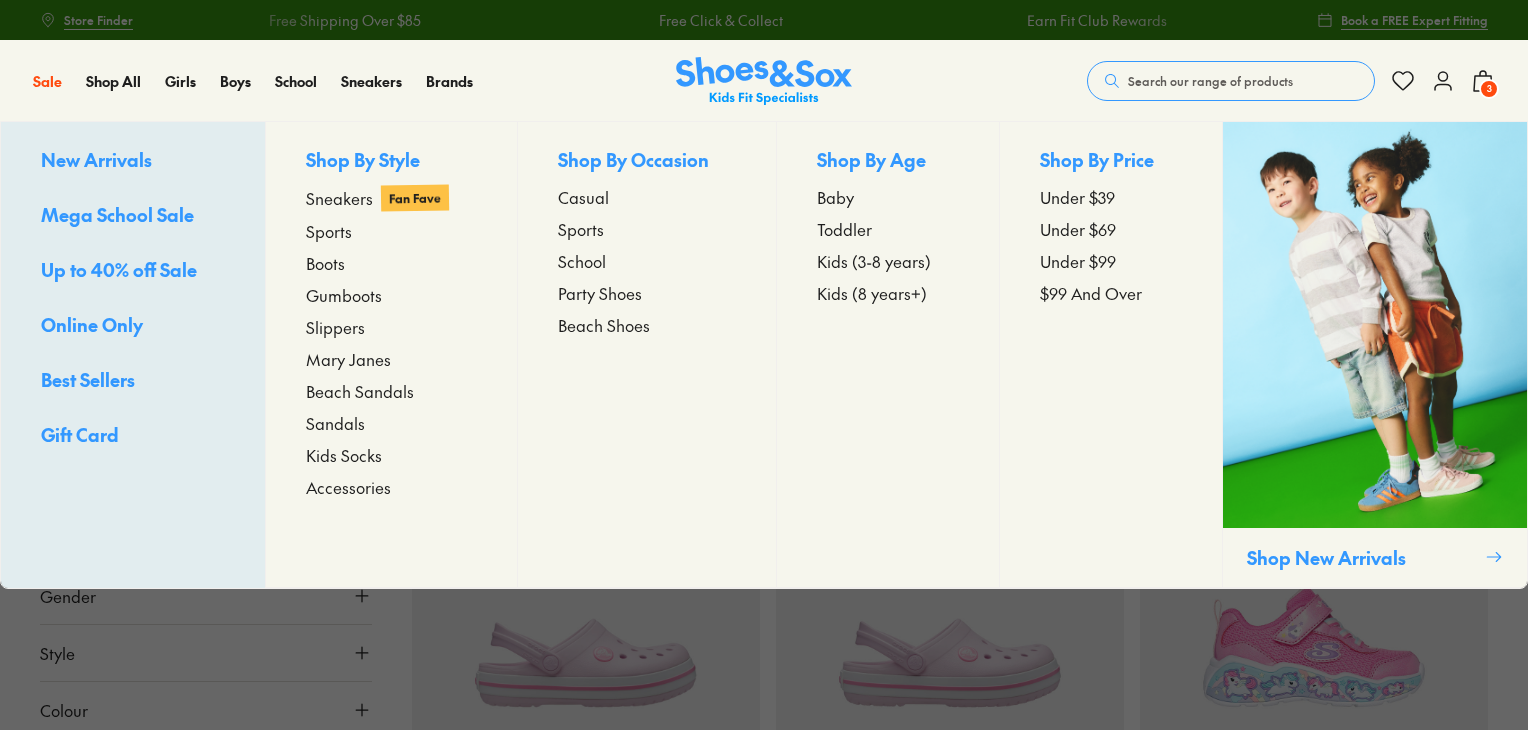 scroll, scrollTop: 0, scrollLeft: 0, axis: both 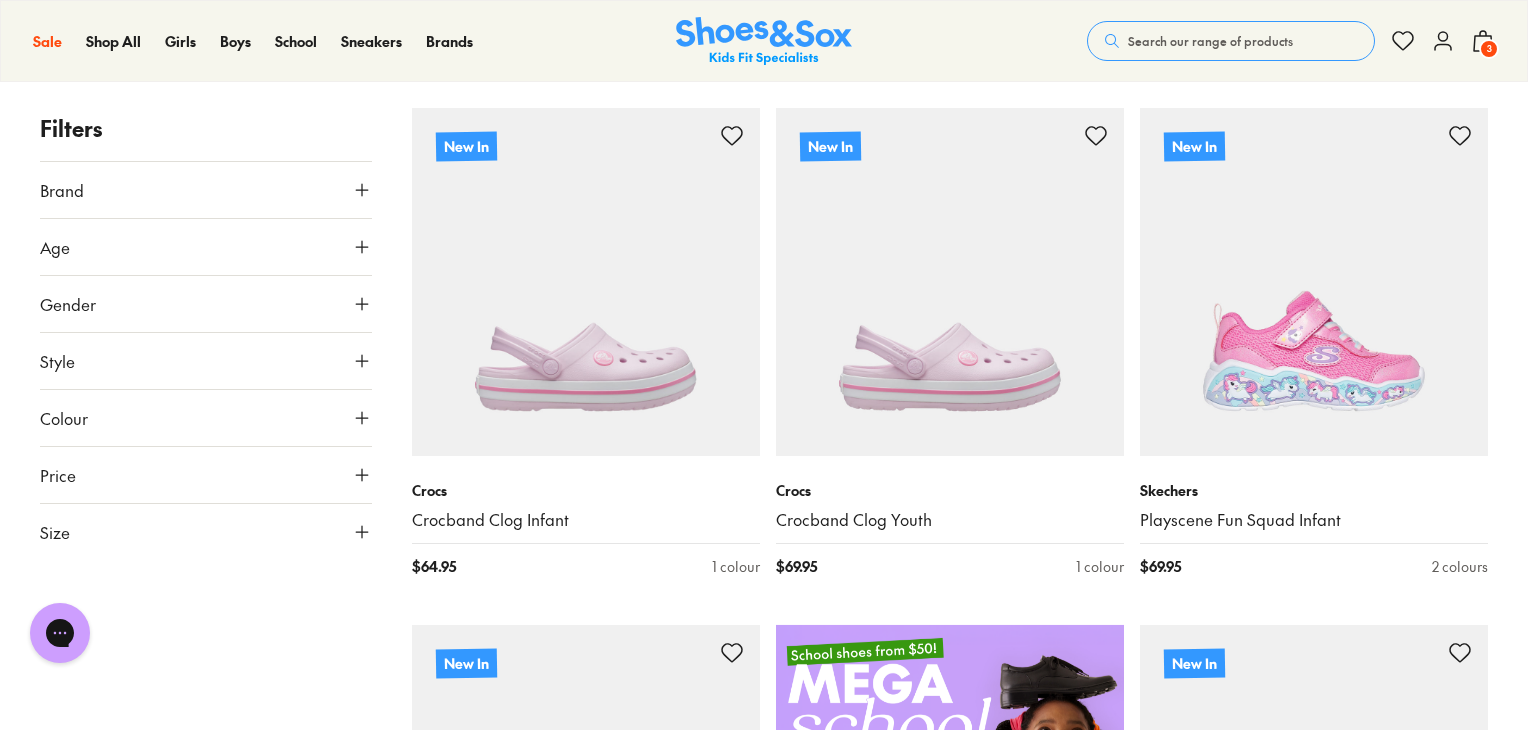 click on "3" at bounding box center [1489, 49] 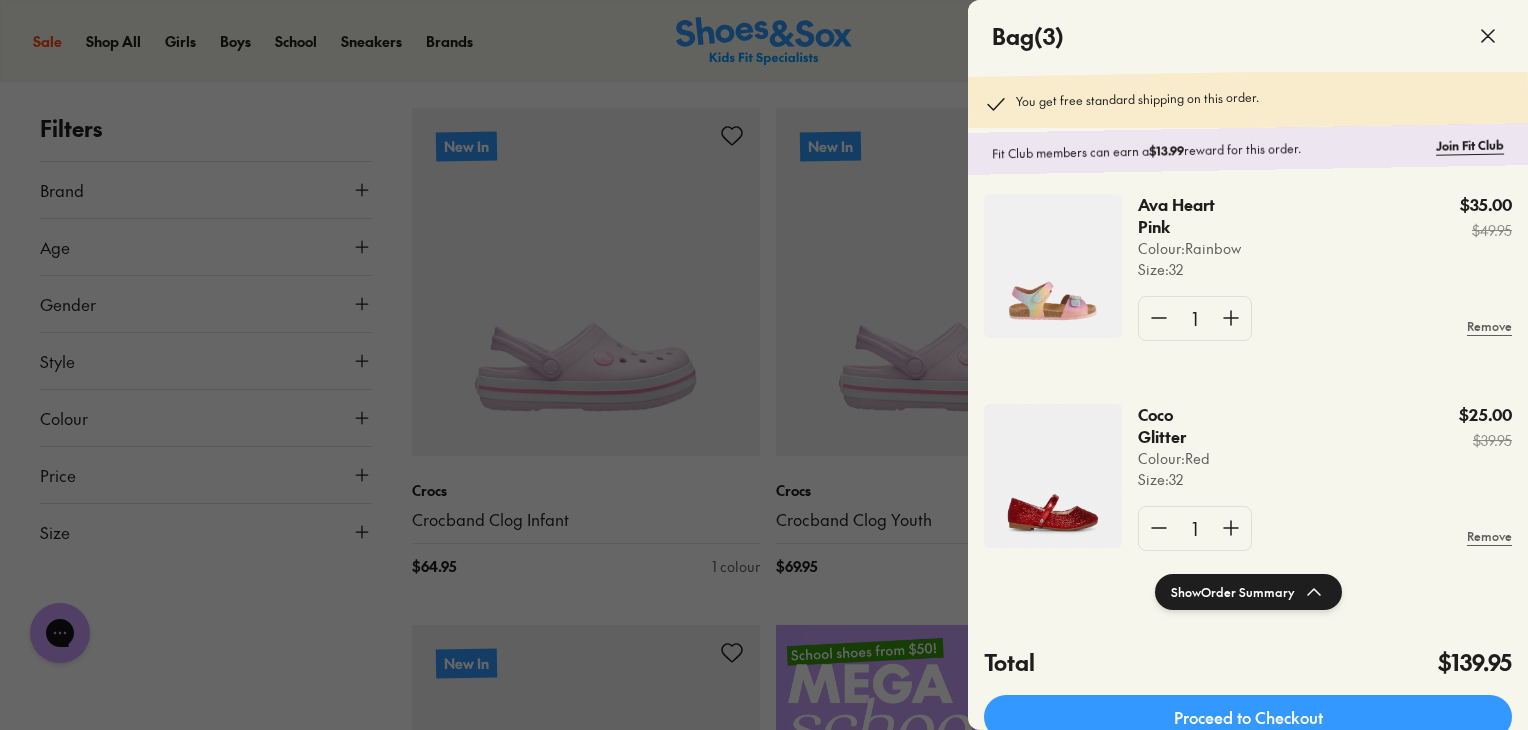 scroll, scrollTop: 268, scrollLeft: 0, axis: vertical 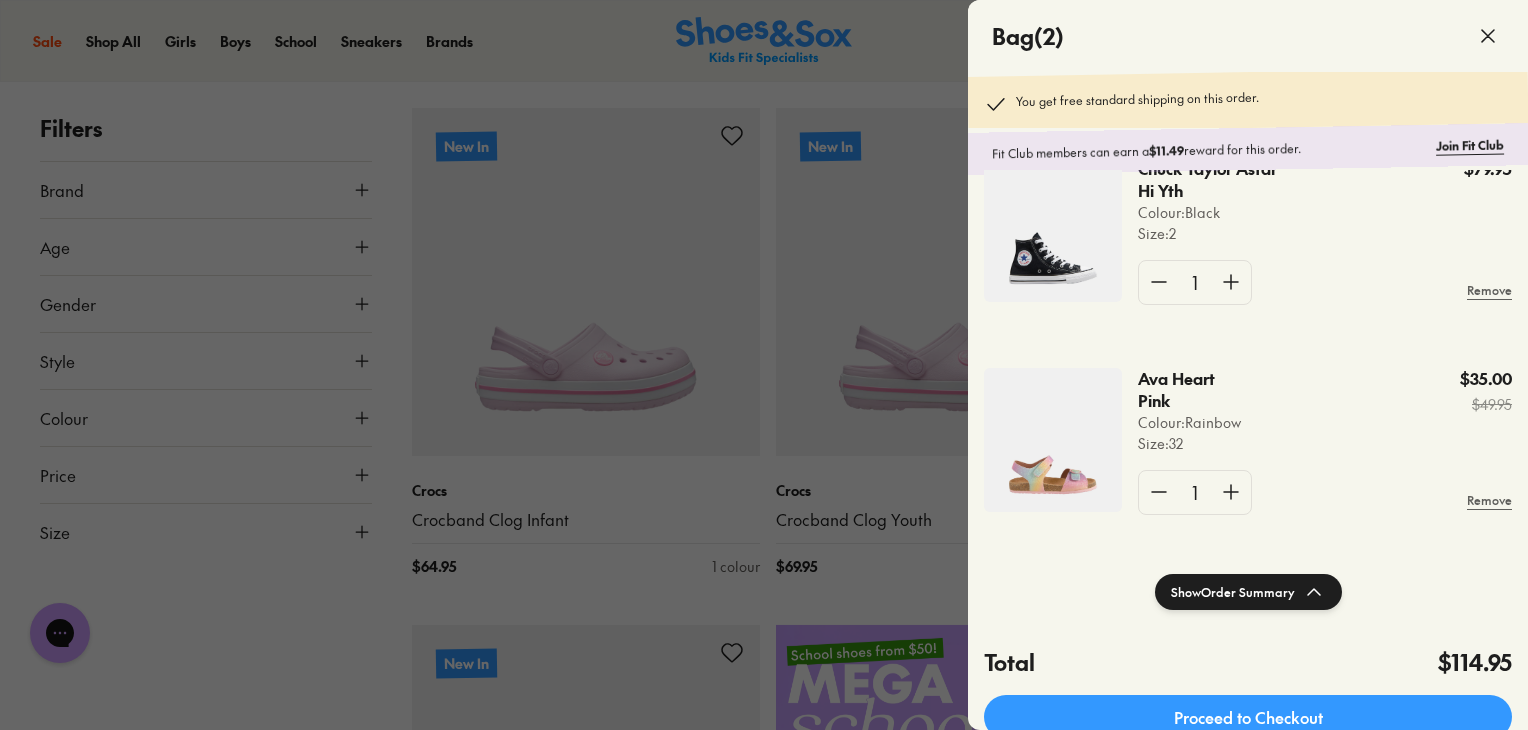 click 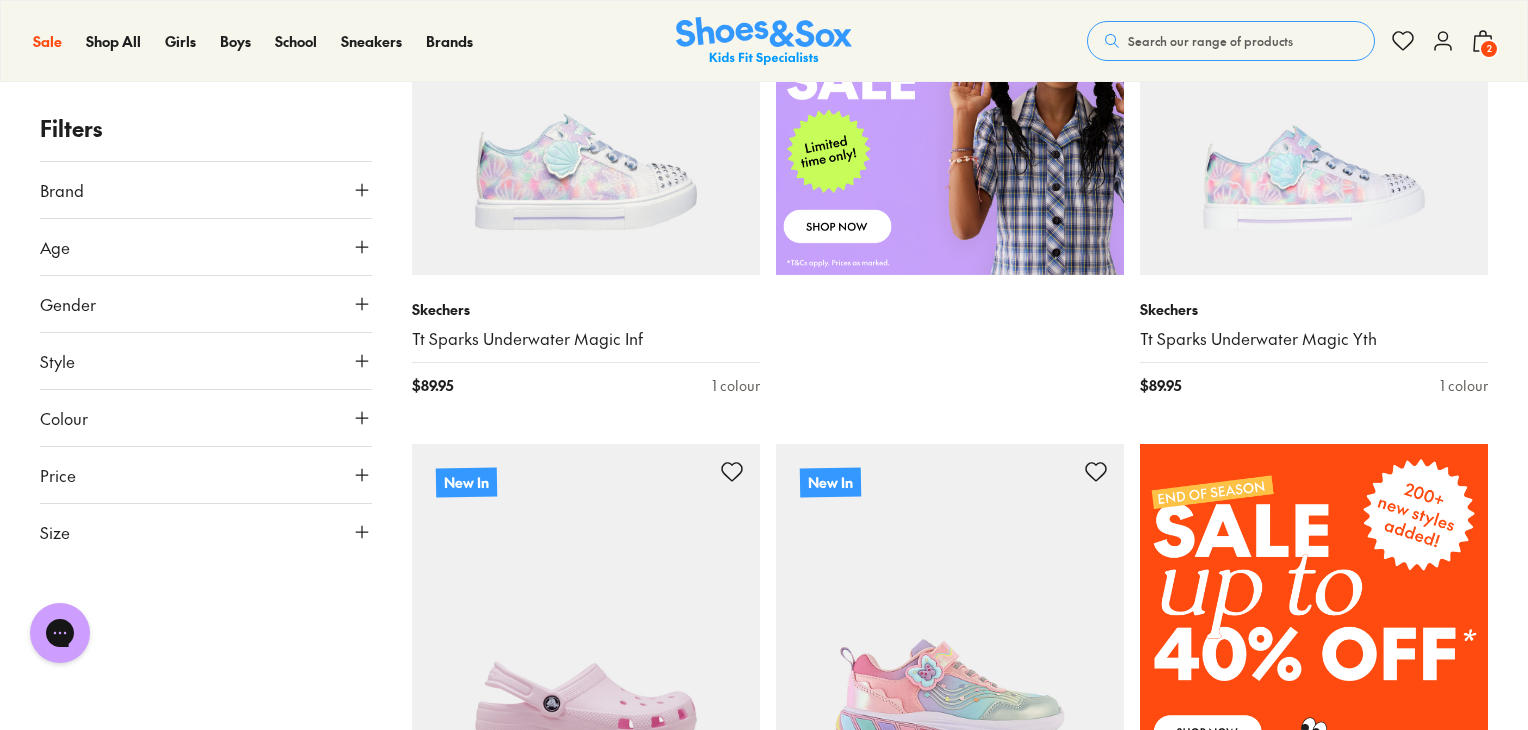 scroll, scrollTop: 1000, scrollLeft: 0, axis: vertical 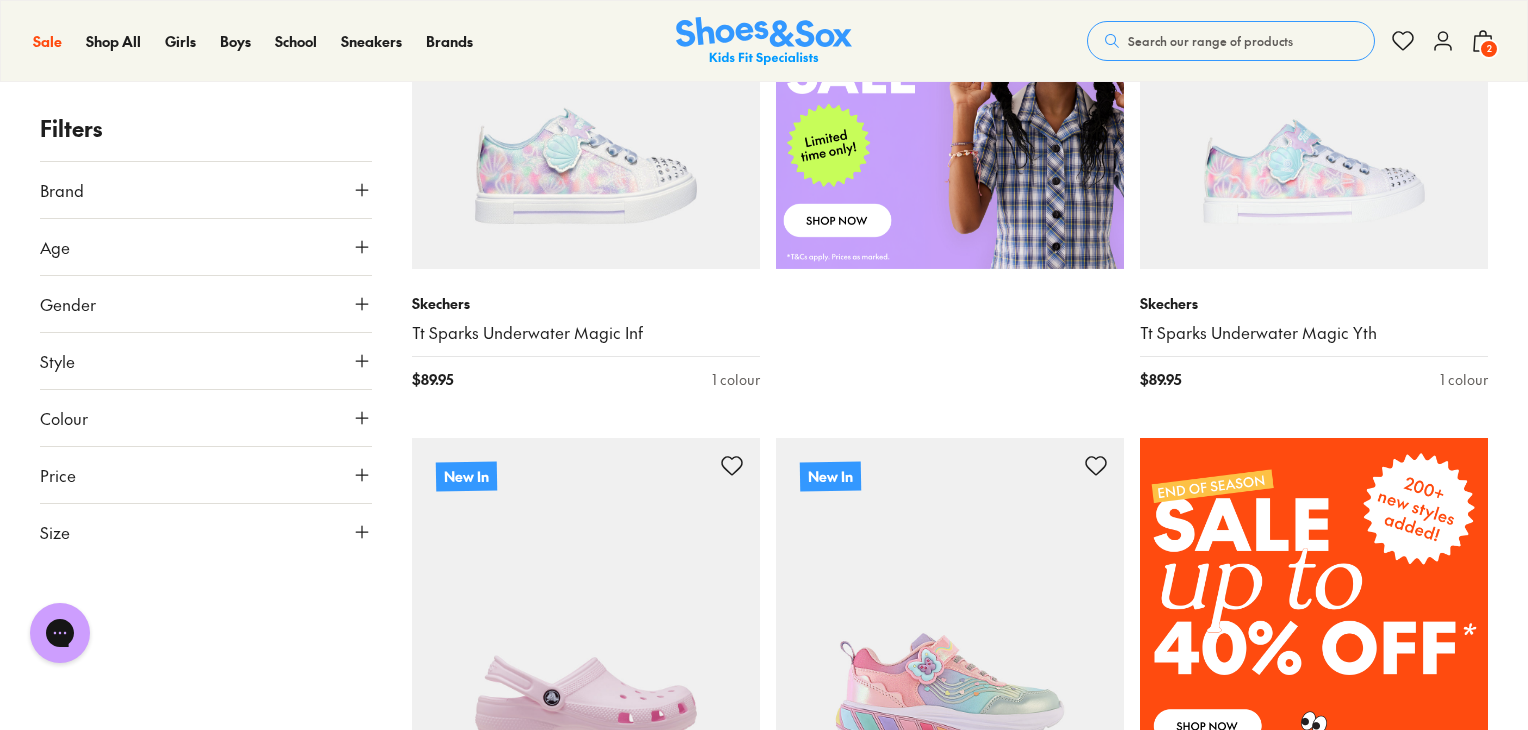 click 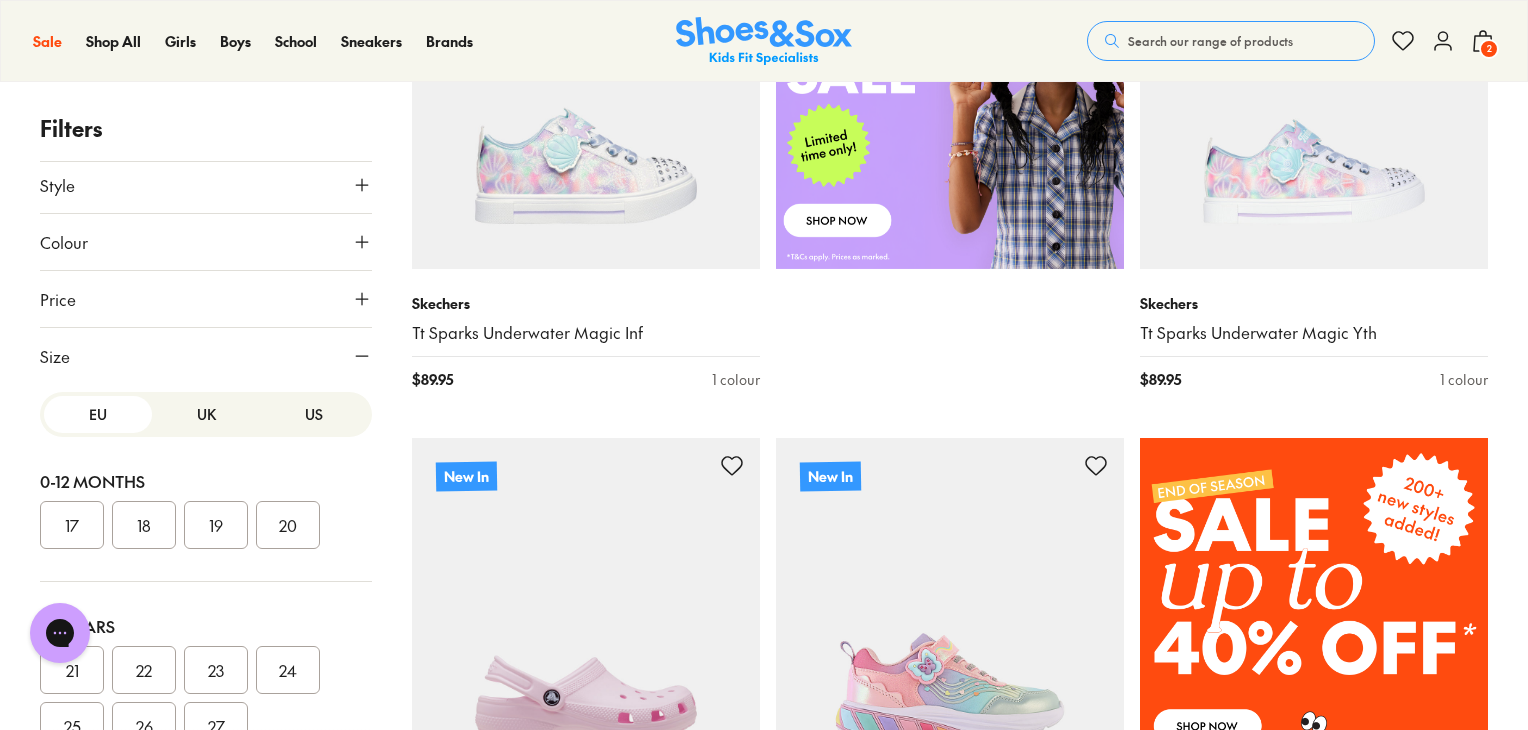 scroll, scrollTop: 187, scrollLeft: 0, axis: vertical 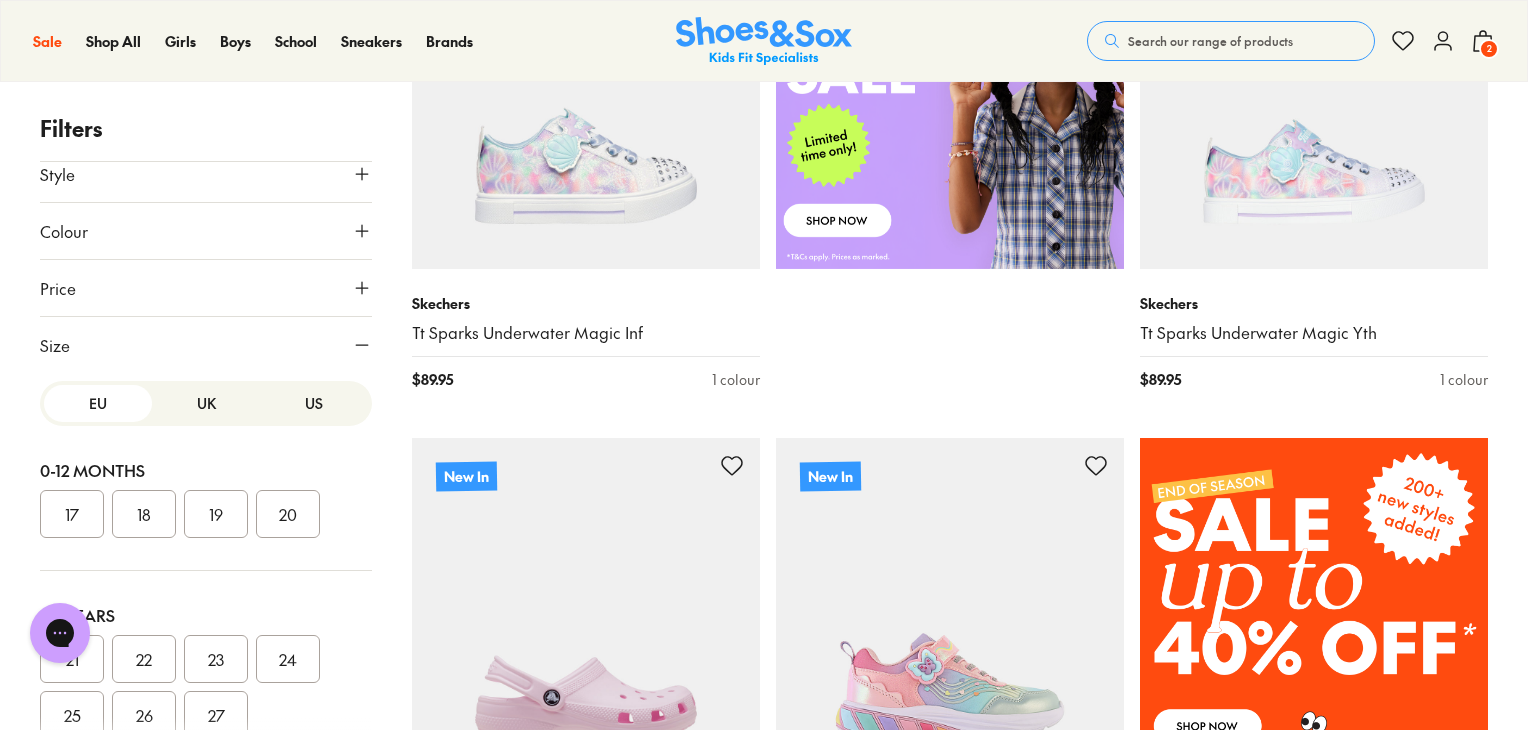 click on "US" at bounding box center (314, 403) 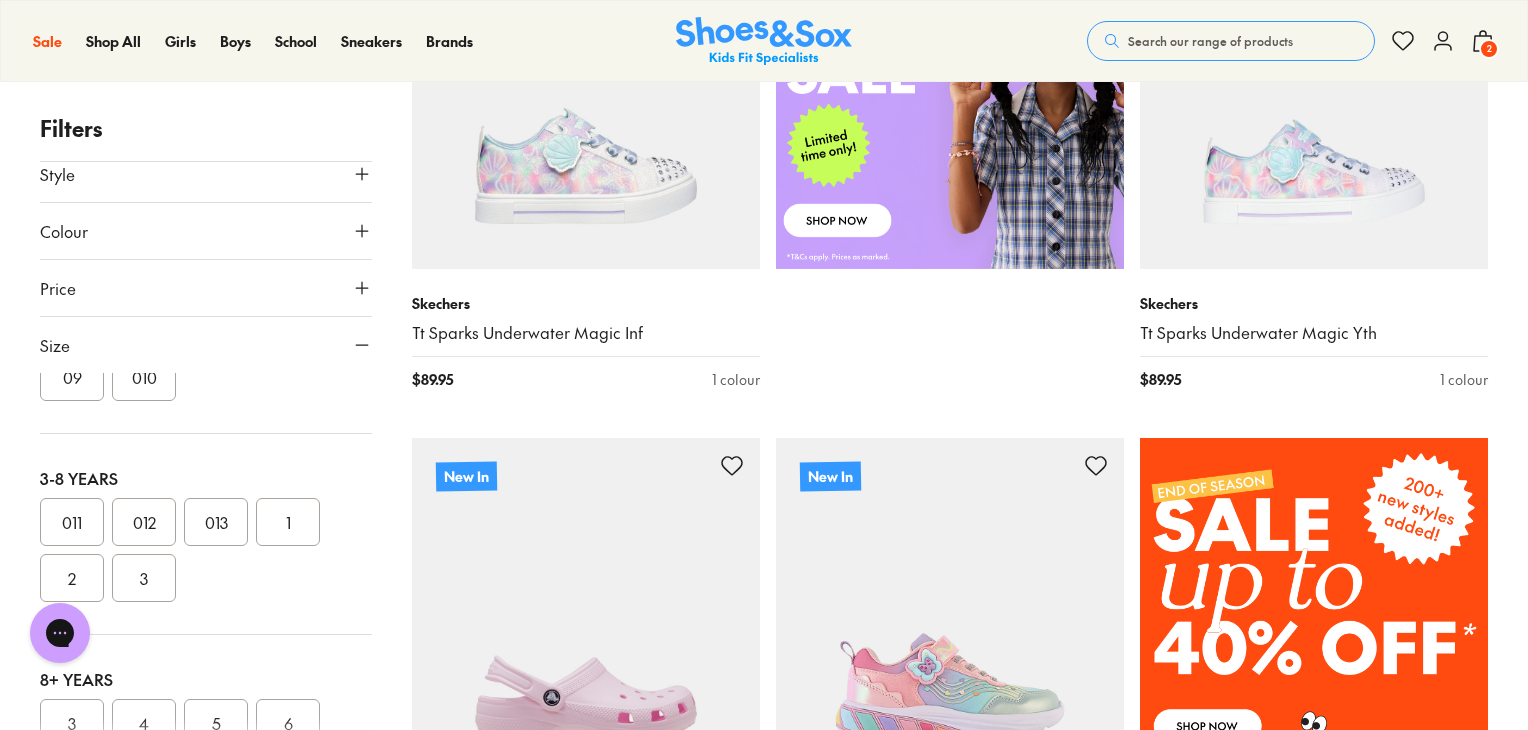 scroll, scrollTop: 362, scrollLeft: 0, axis: vertical 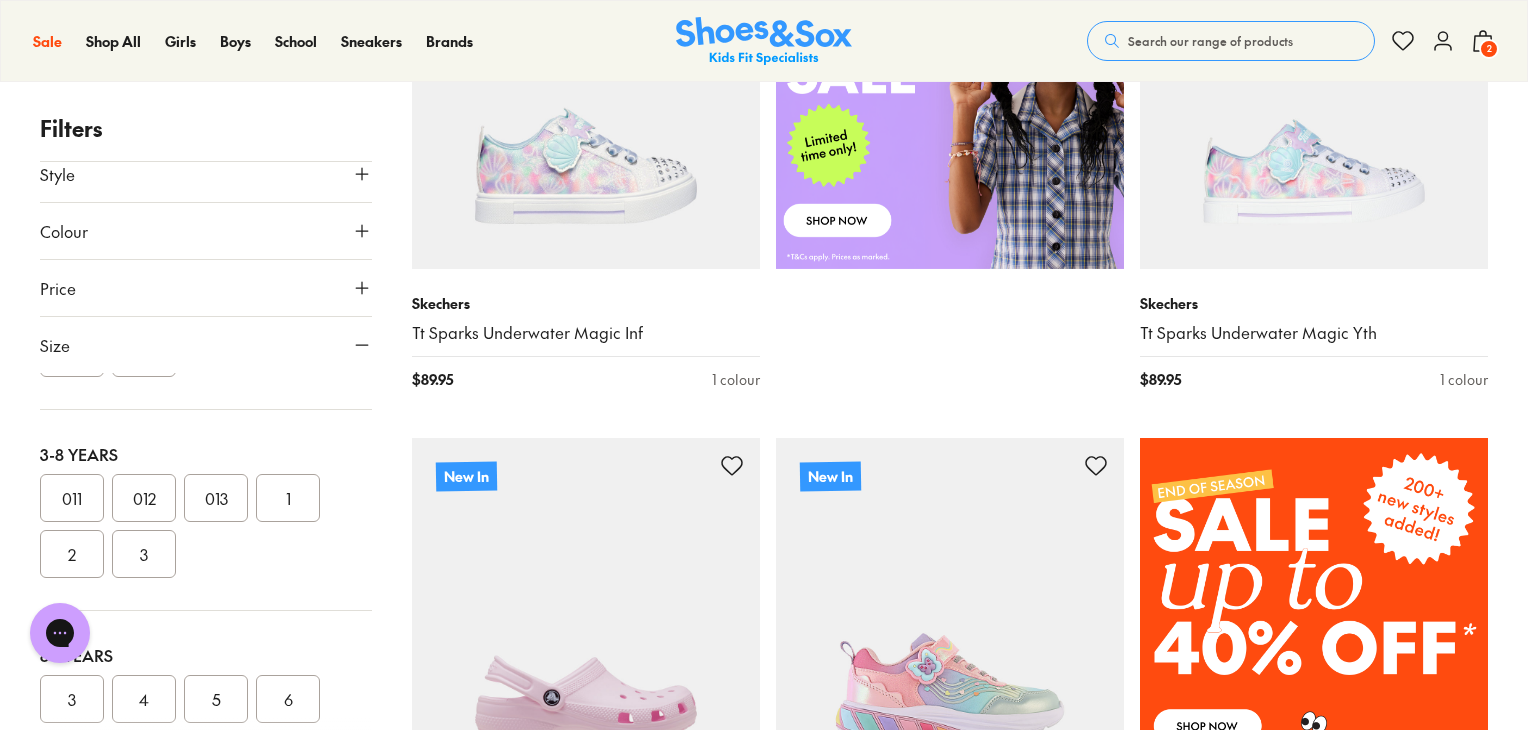 click on "1" at bounding box center [288, 498] 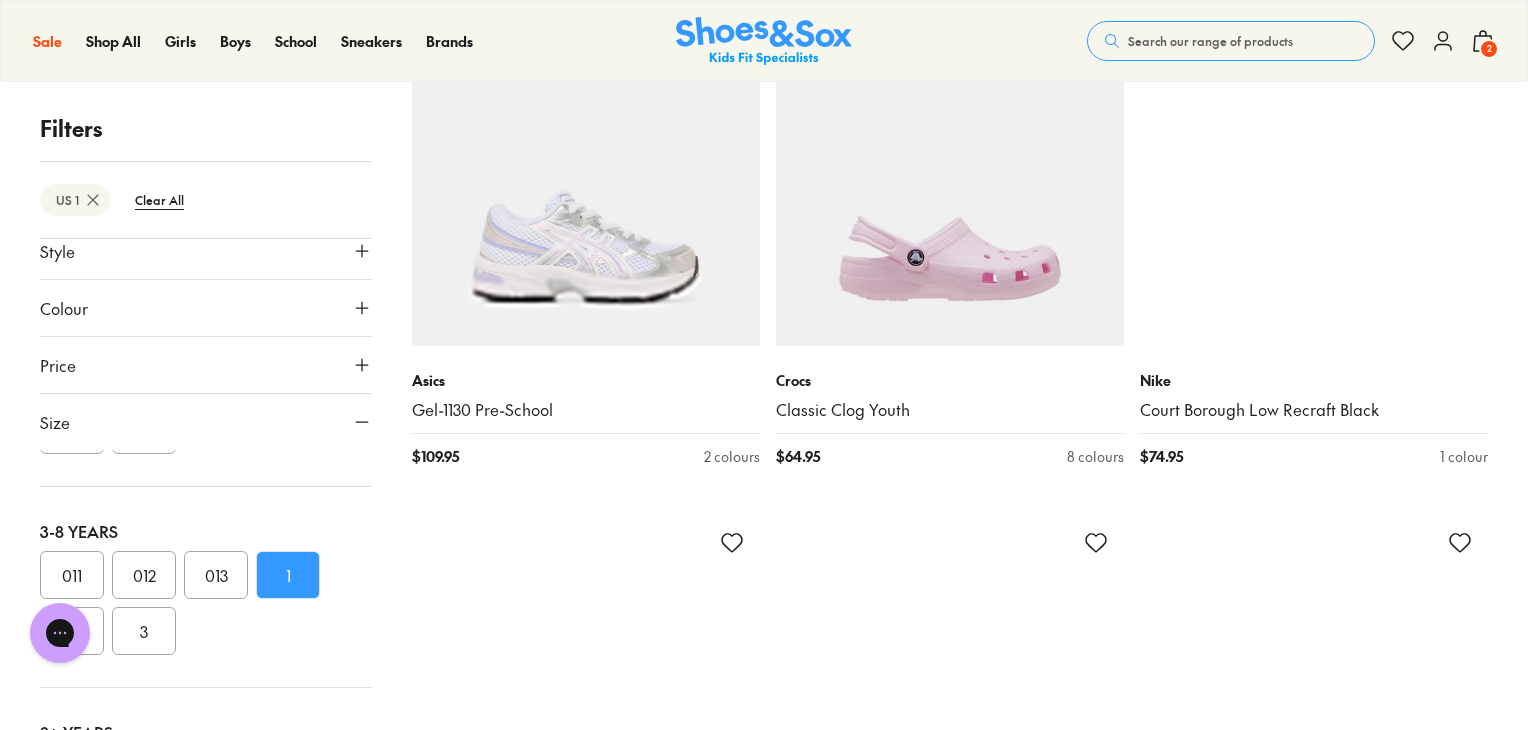 scroll, scrollTop: 3996, scrollLeft: 0, axis: vertical 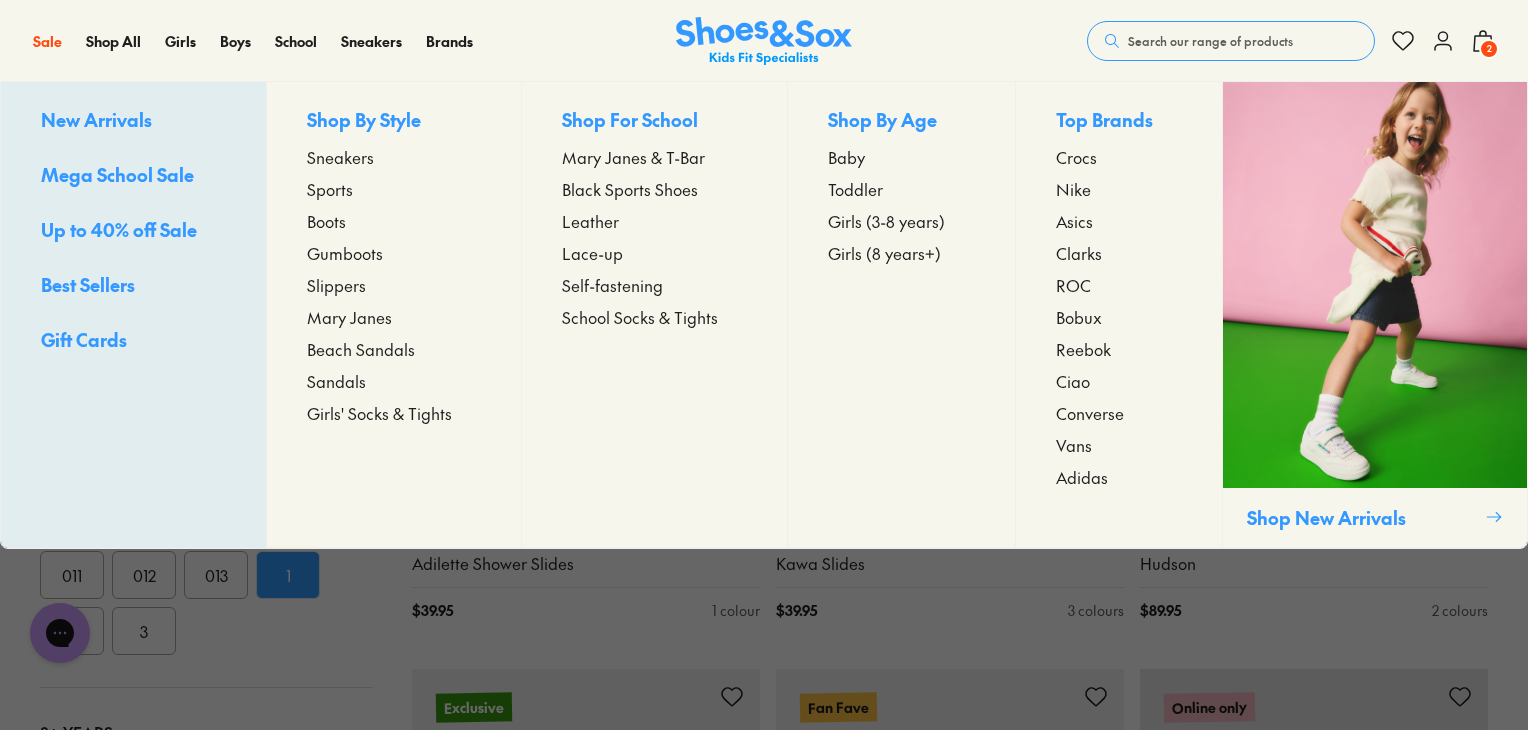 click on "Sneakers" at bounding box center (340, 157) 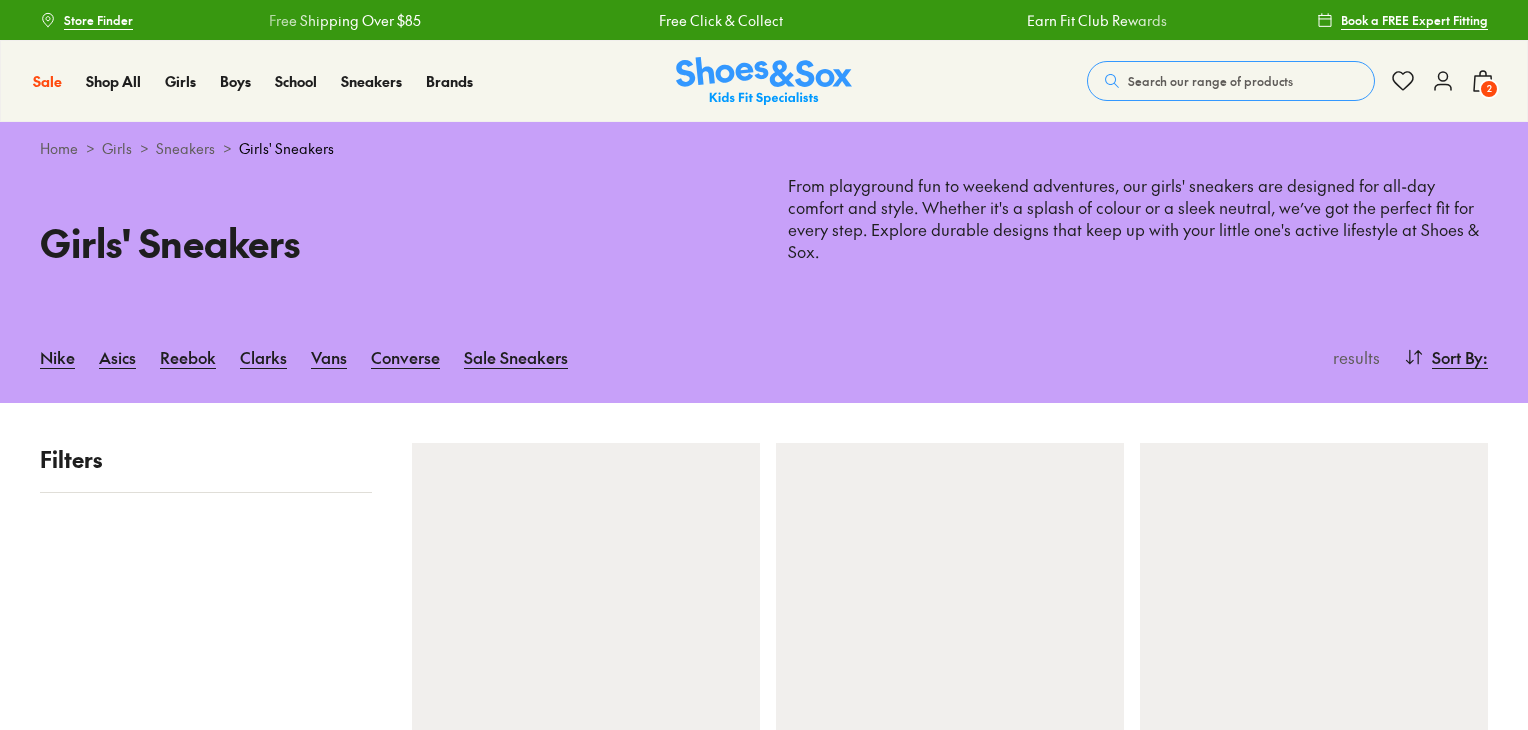scroll, scrollTop: 0, scrollLeft: 0, axis: both 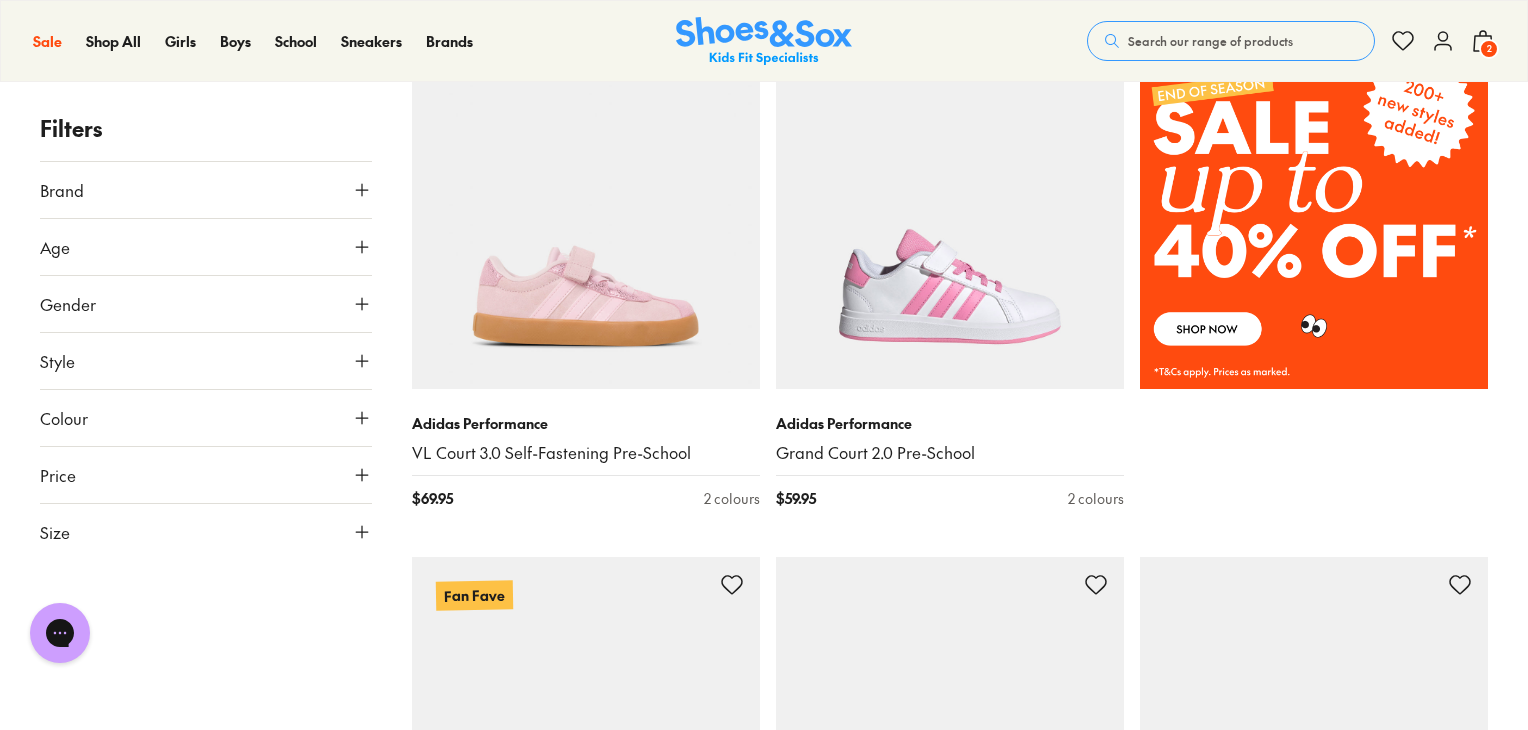 click on "2" at bounding box center [1489, 49] 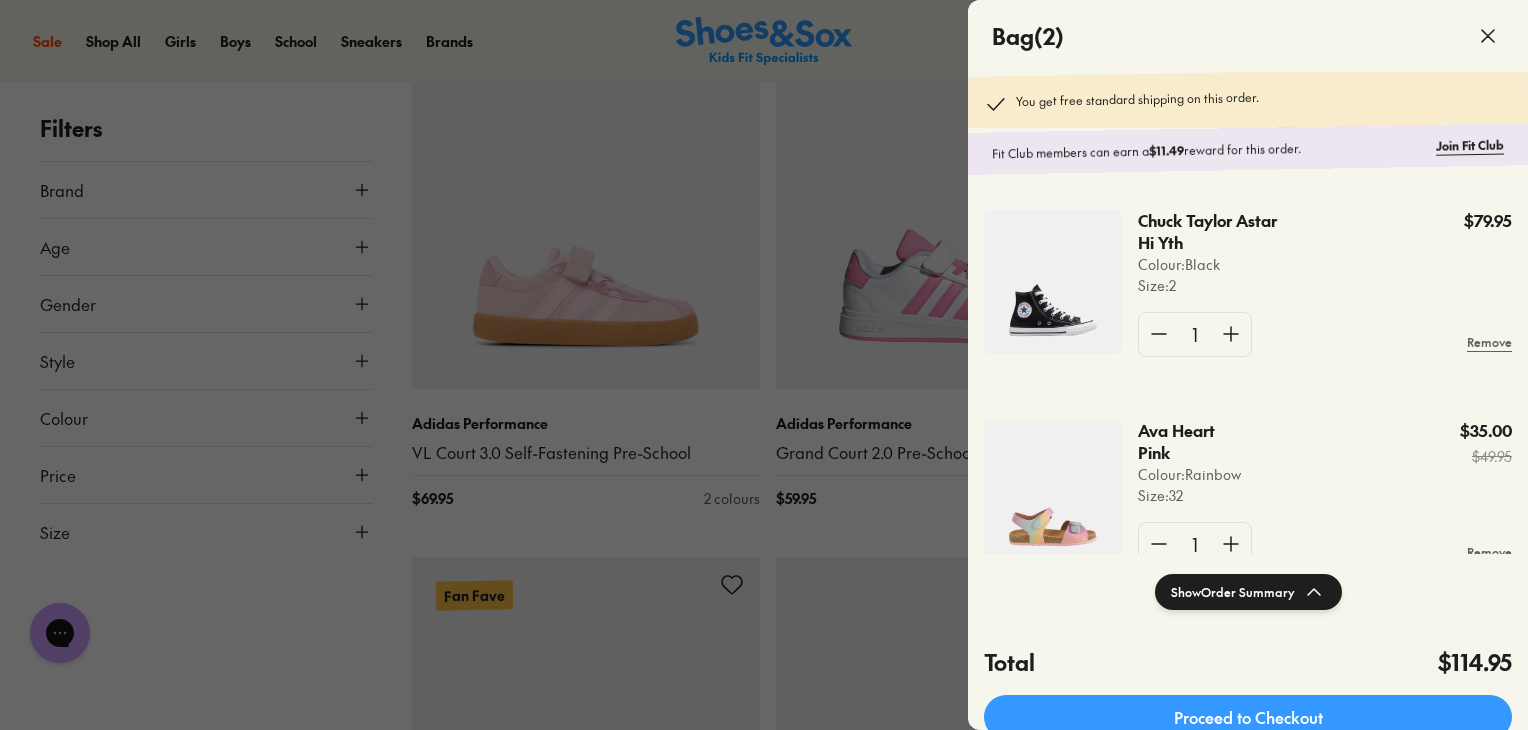 click 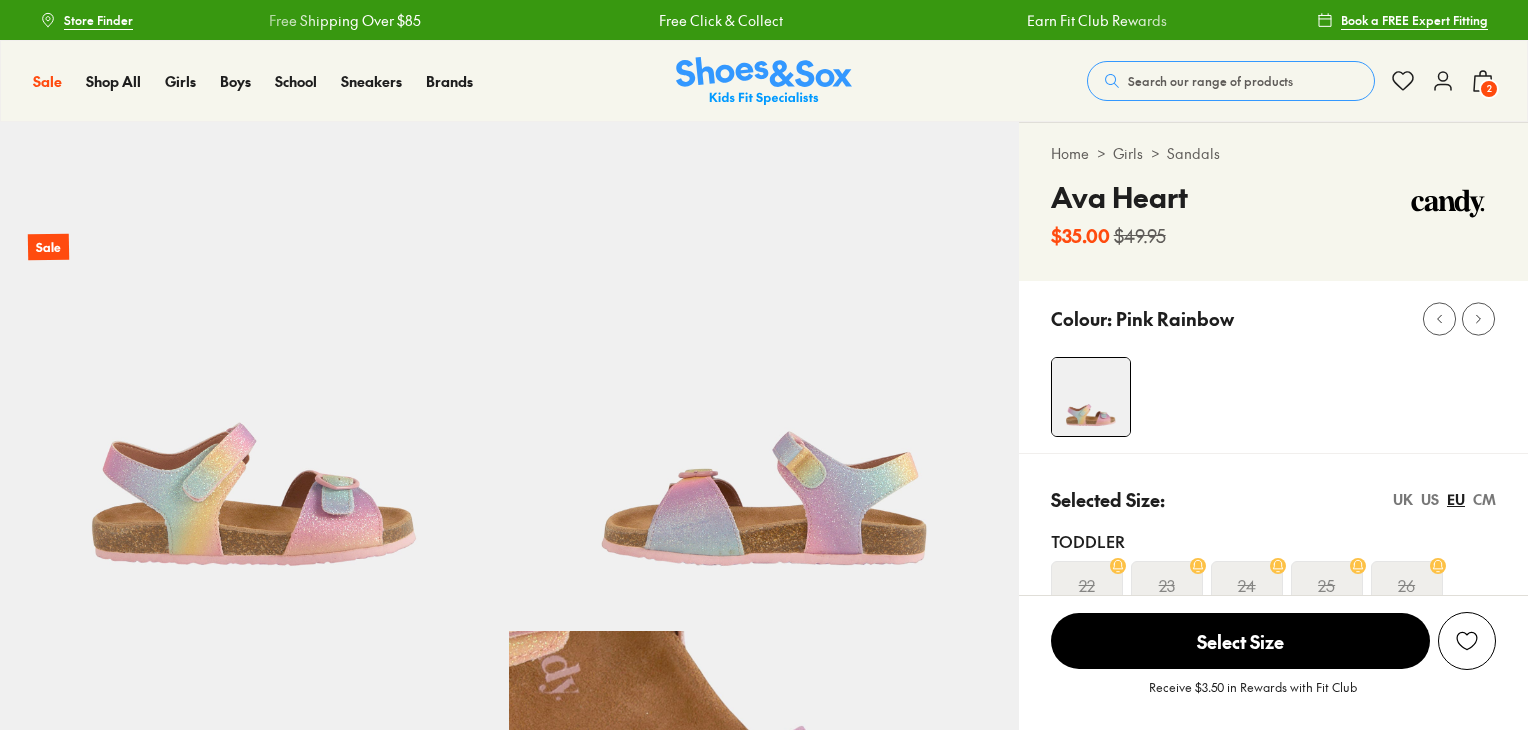 scroll, scrollTop: 235, scrollLeft: 0, axis: vertical 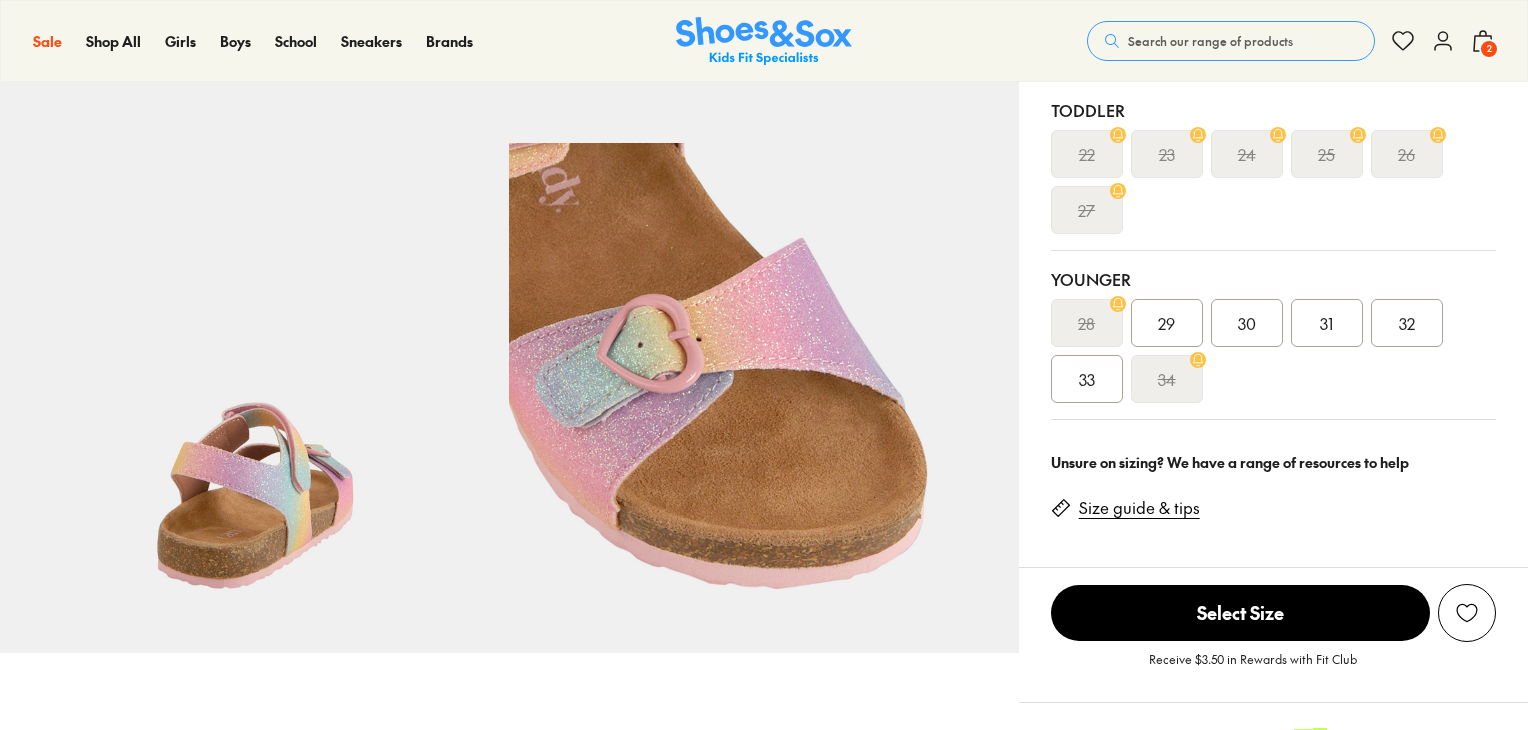 select on "*" 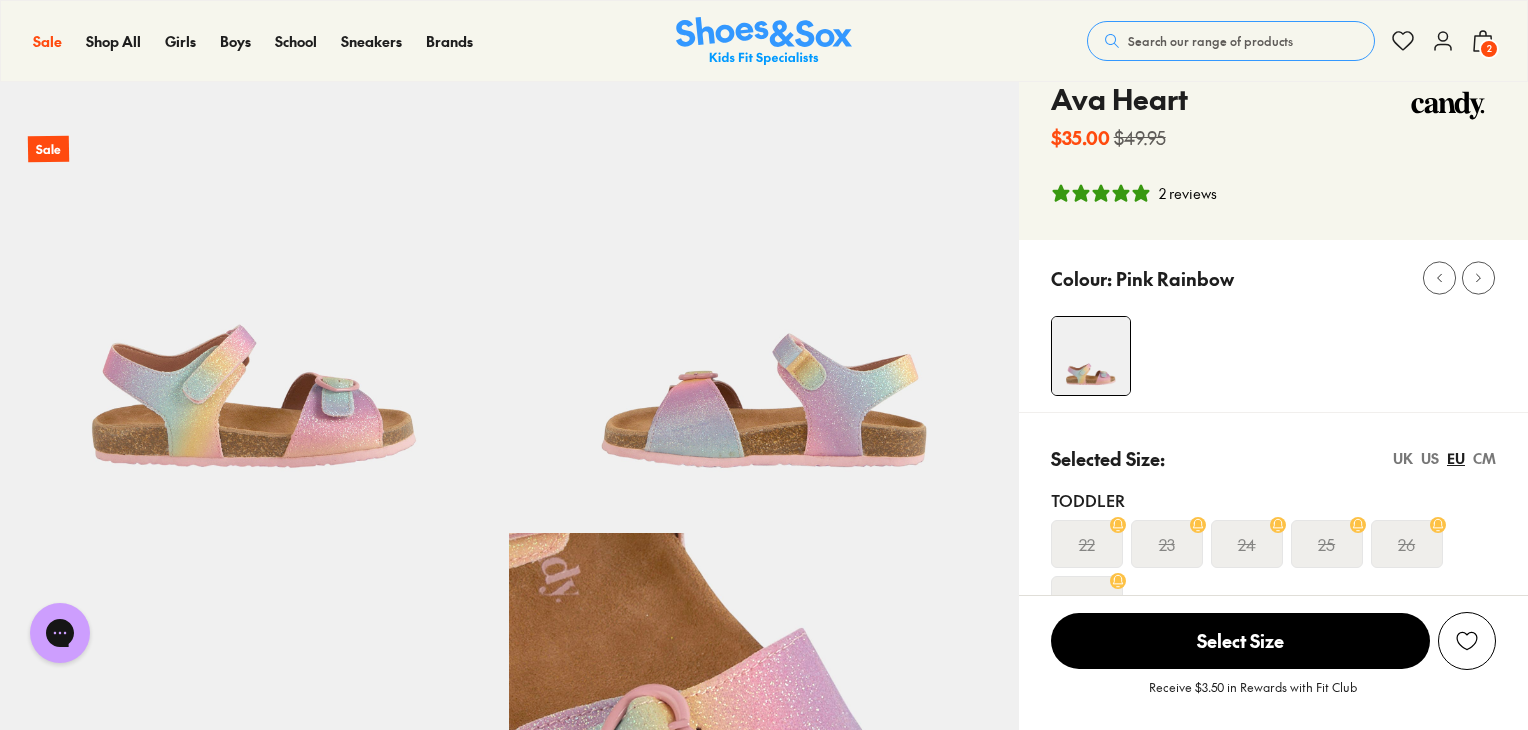 scroll, scrollTop: 0, scrollLeft: 0, axis: both 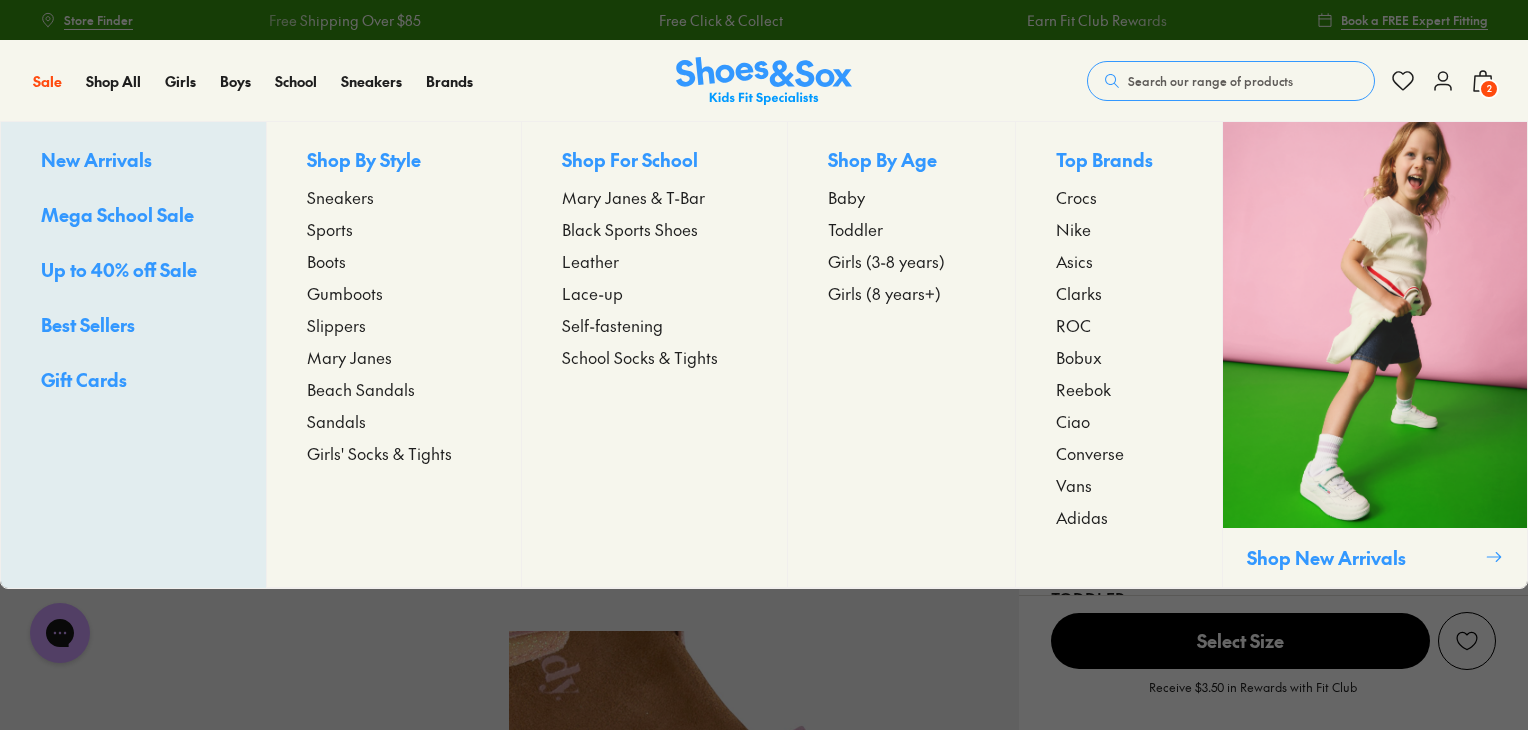 click on "Sandals" at bounding box center (336, 421) 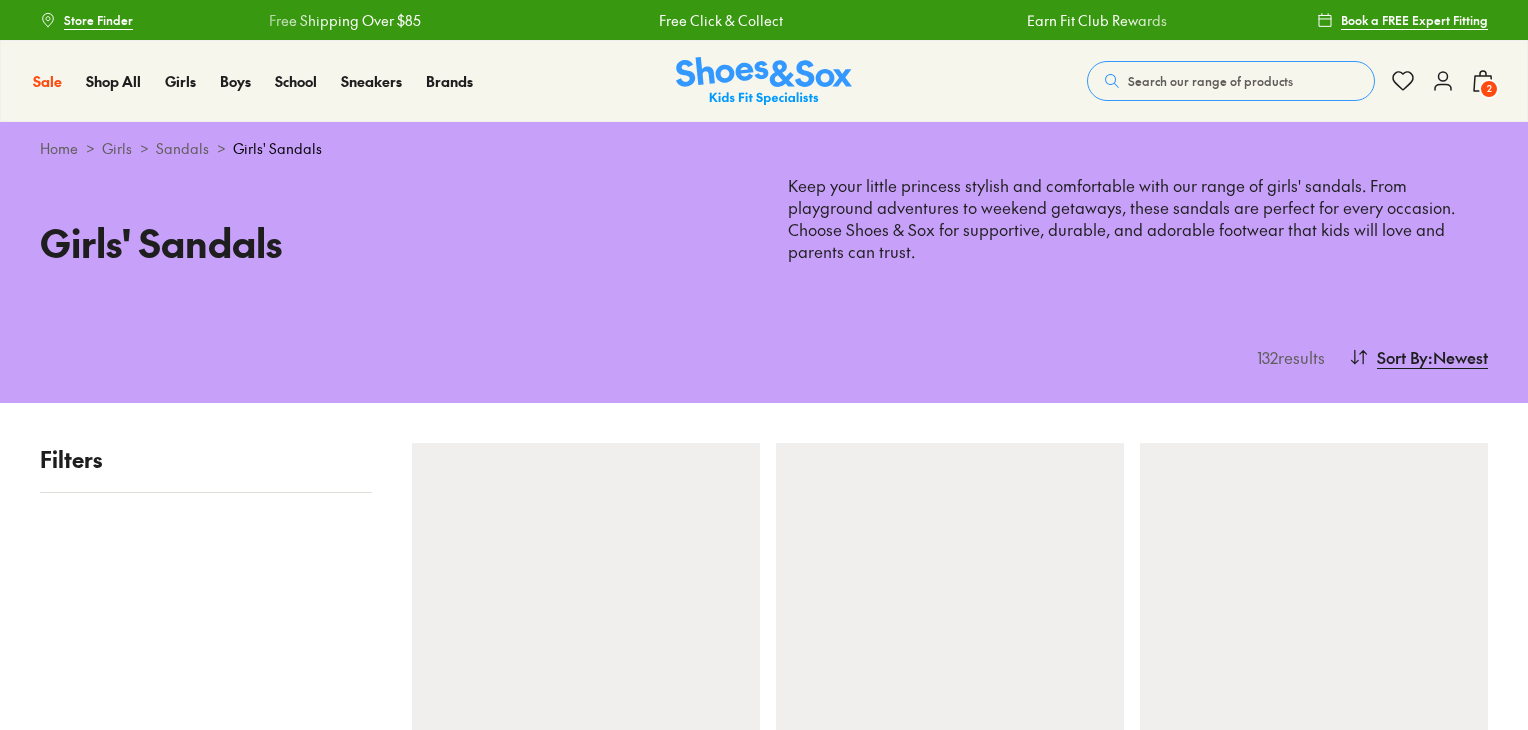 scroll, scrollTop: 0, scrollLeft: 0, axis: both 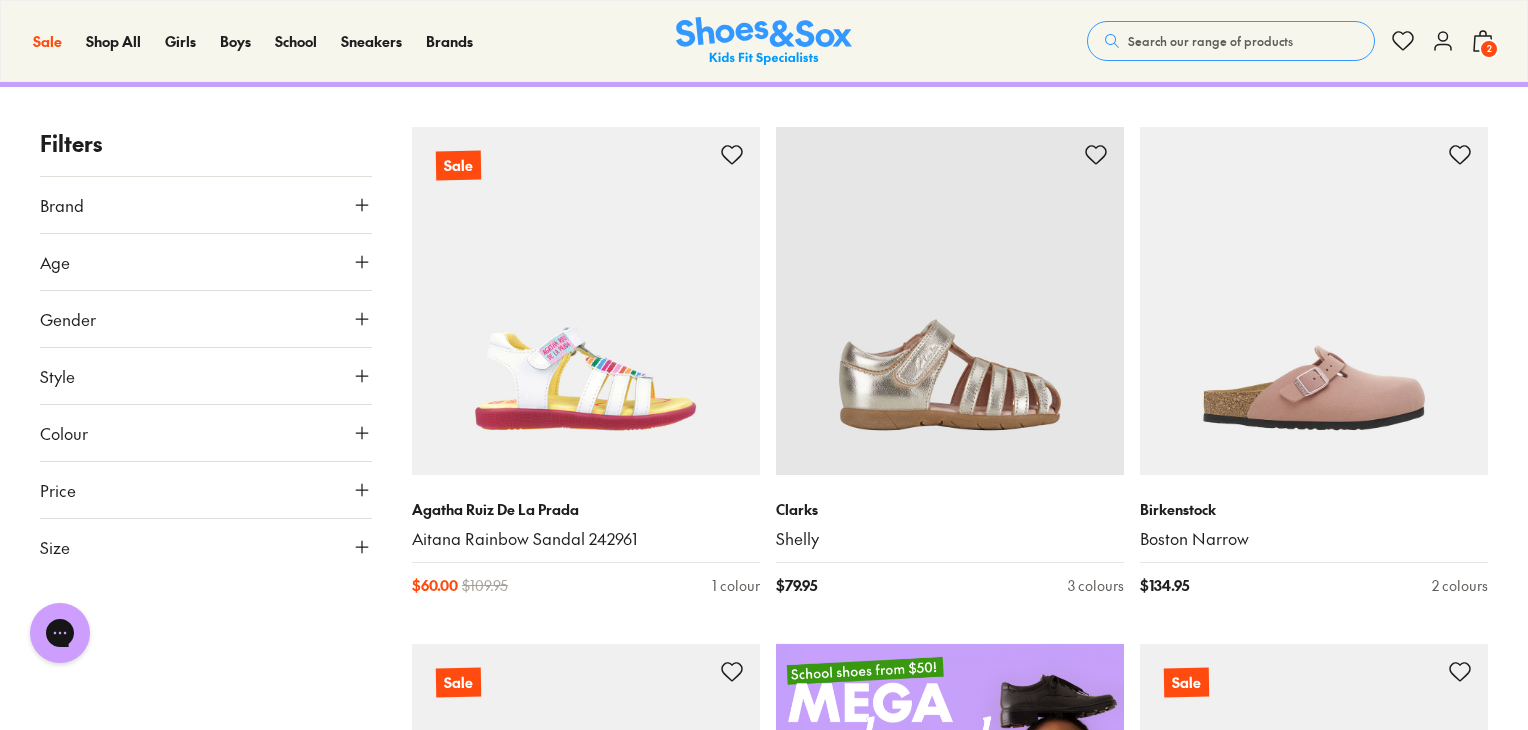 click 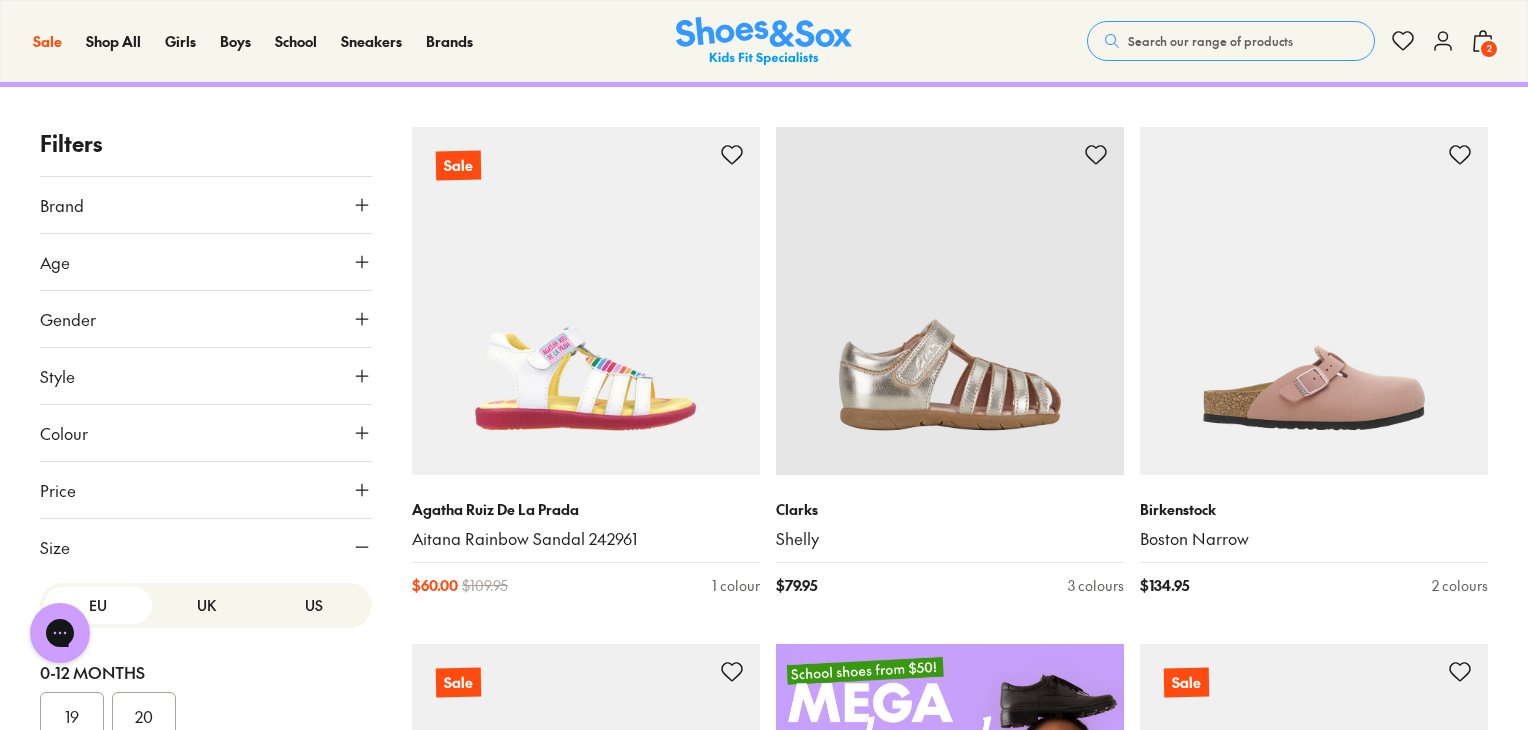 click on "US" at bounding box center (314, 605) 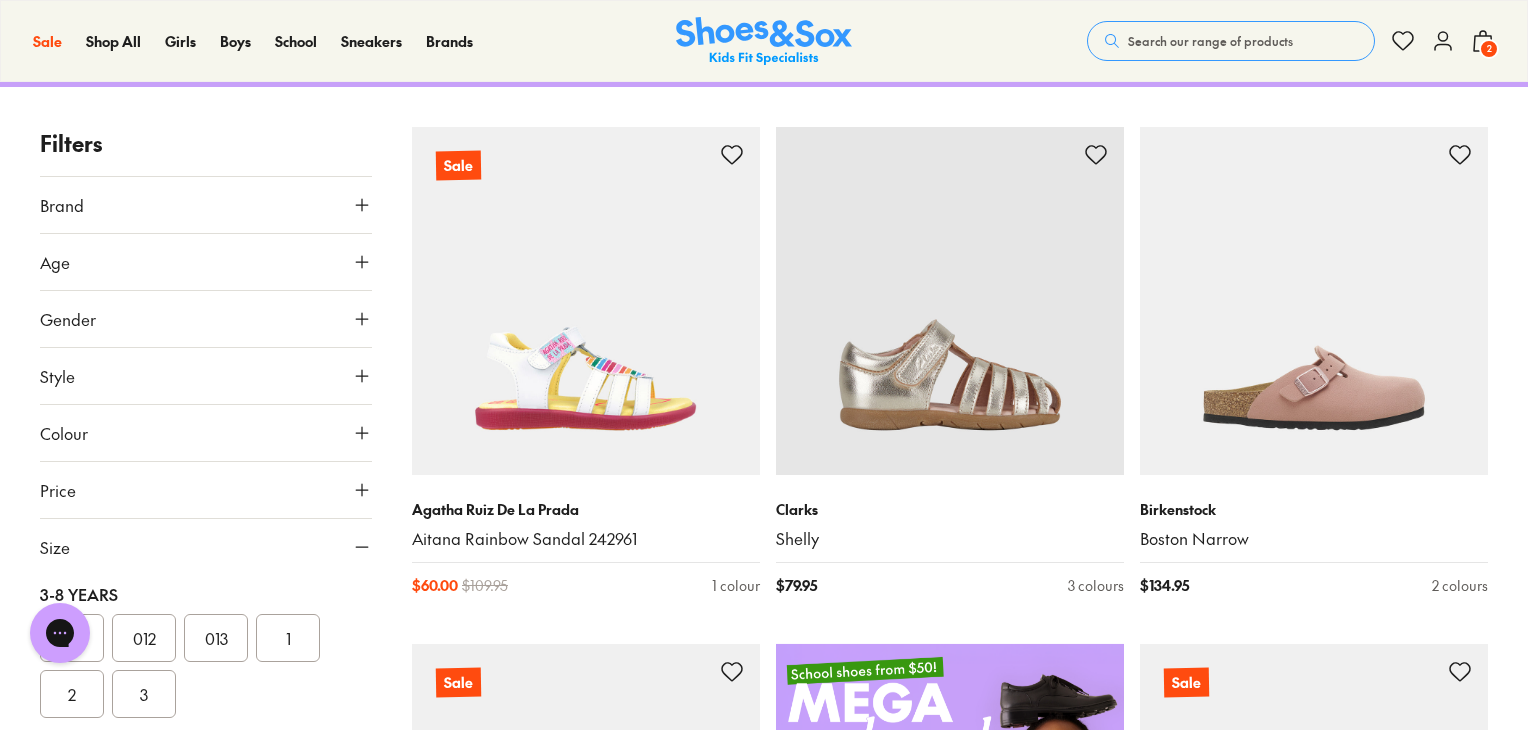 scroll, scrollTop: 444, scrollLeft: 0, axis: vertical 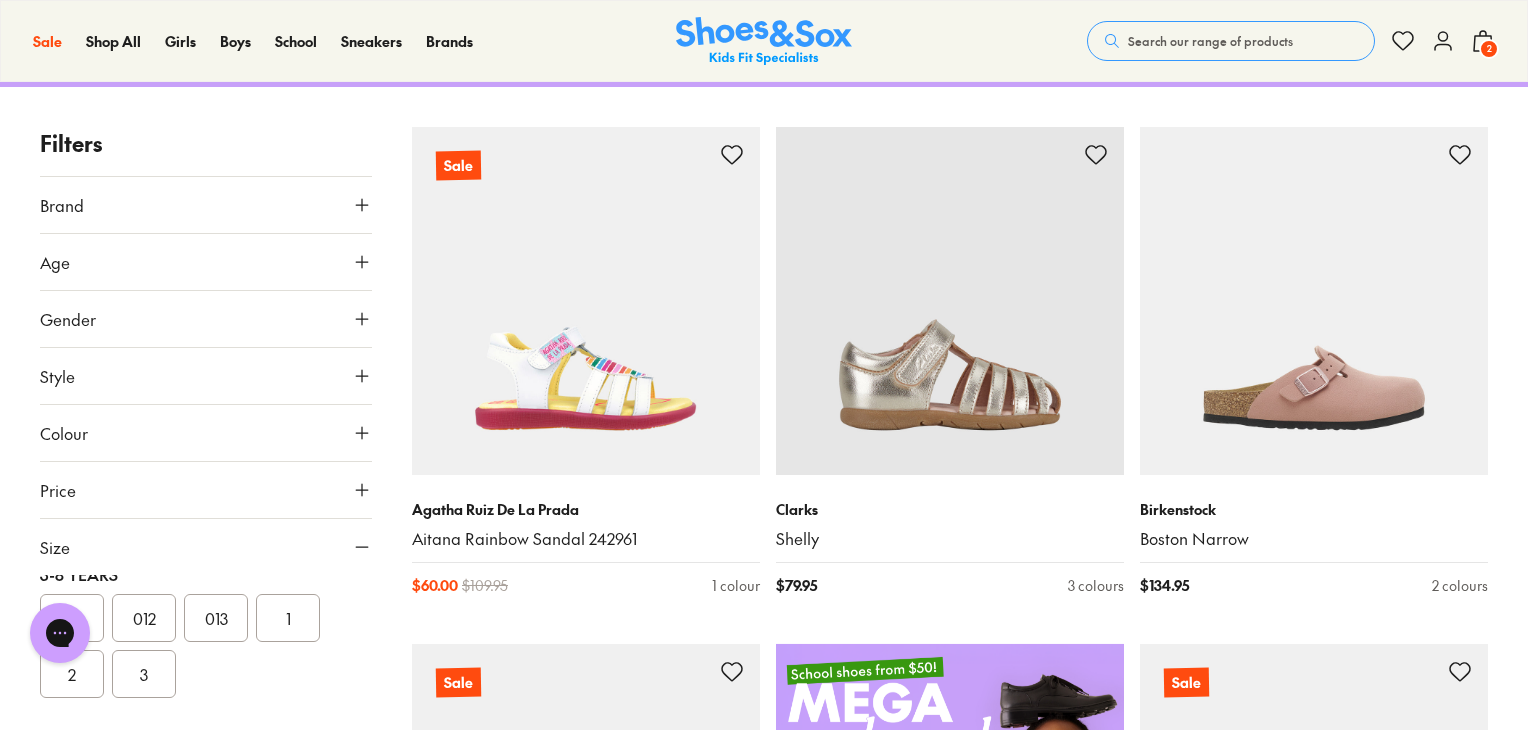 click on "1" at bounding box center (288, 618) 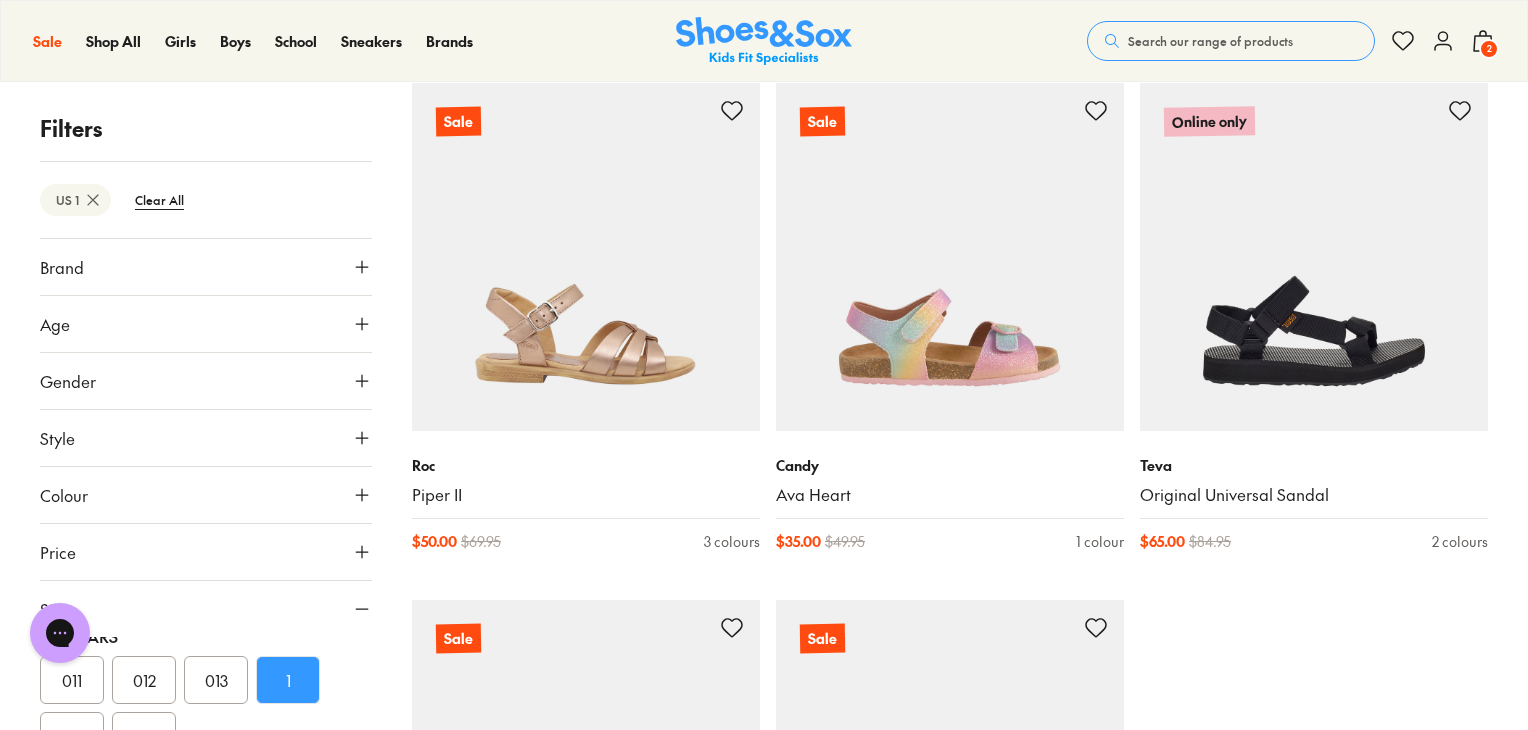 scroll, scrollTop: 5016, scrollLeft: 0, axis: vertical 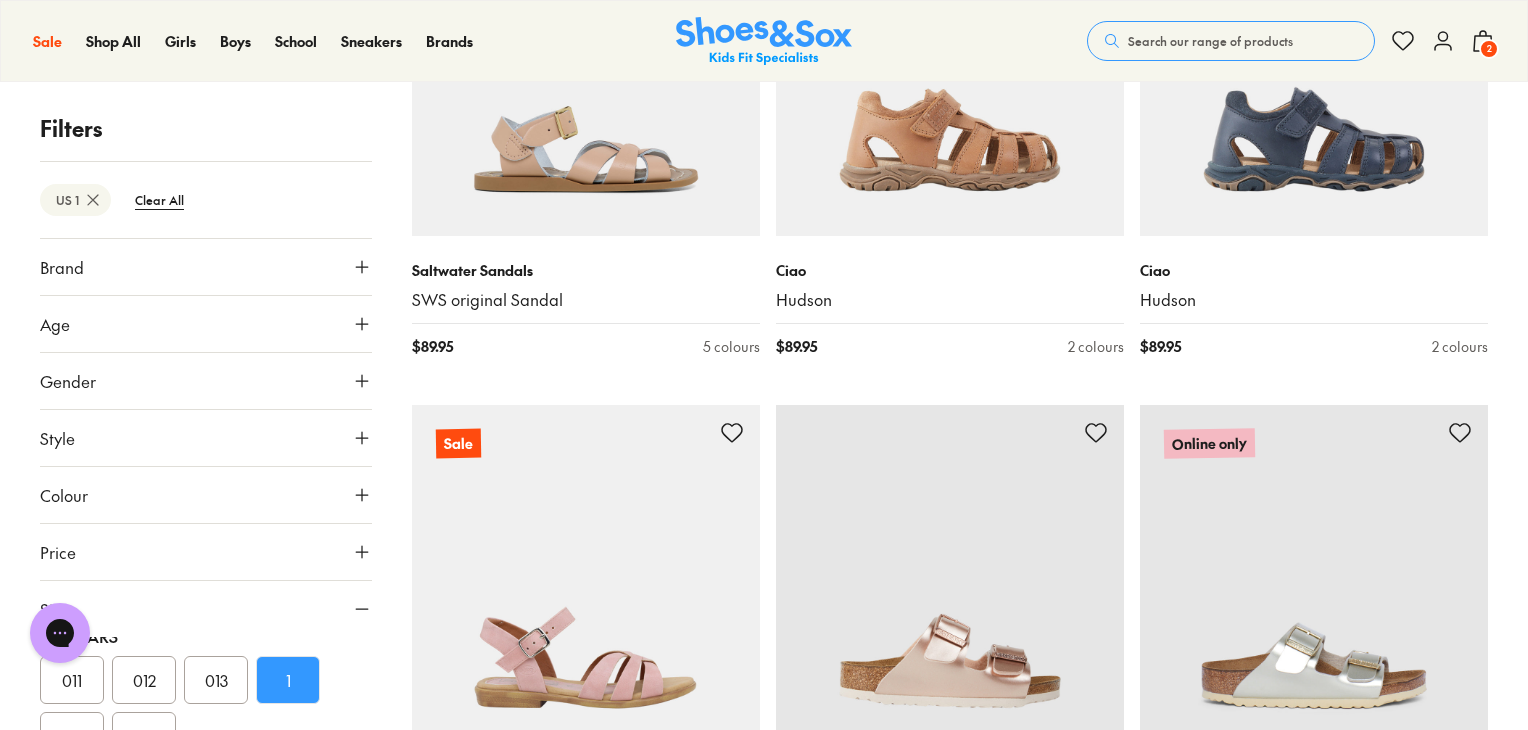 click on "2" at bounding box center [1489, 49] 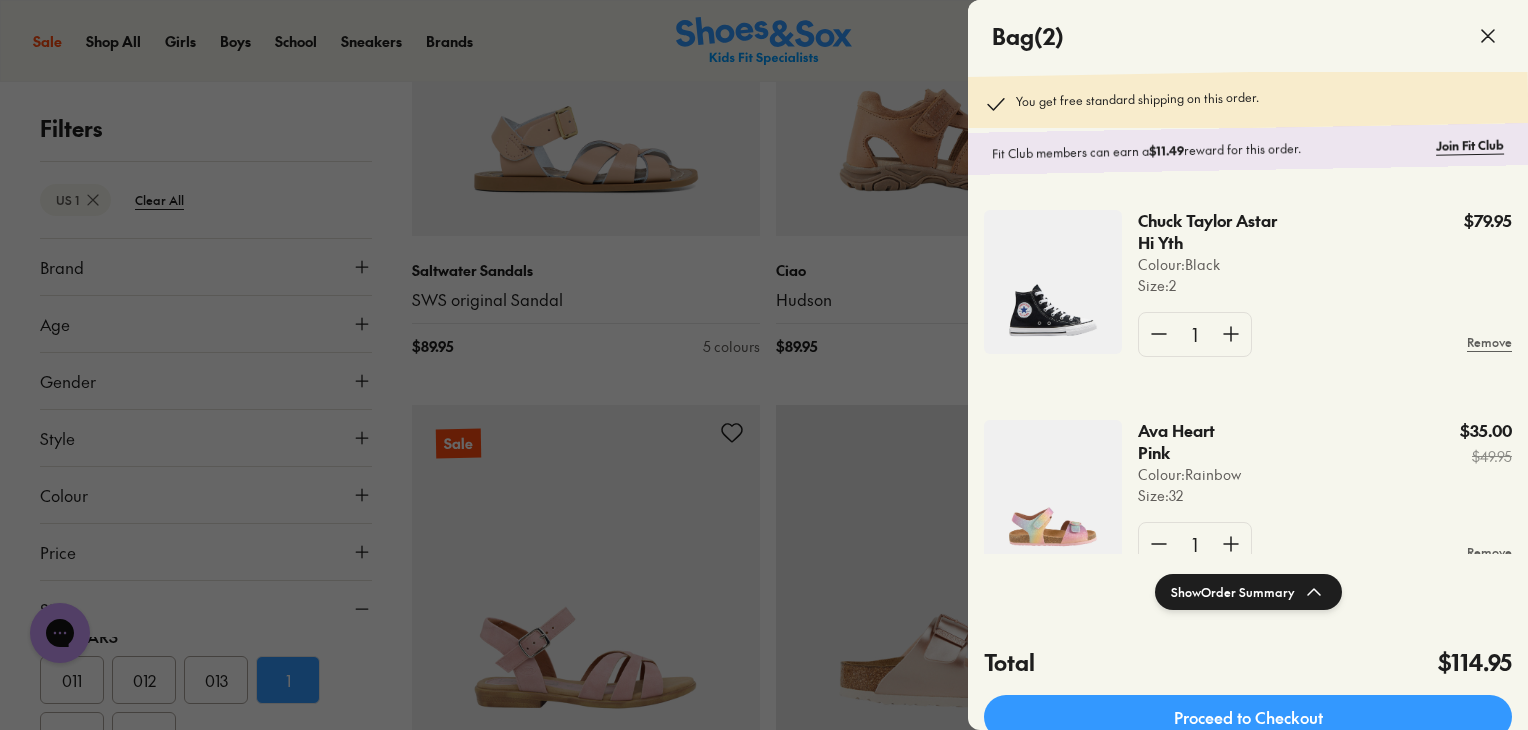 scroll, scrollTop: 59, scrollLeft: 0, axis: vertical 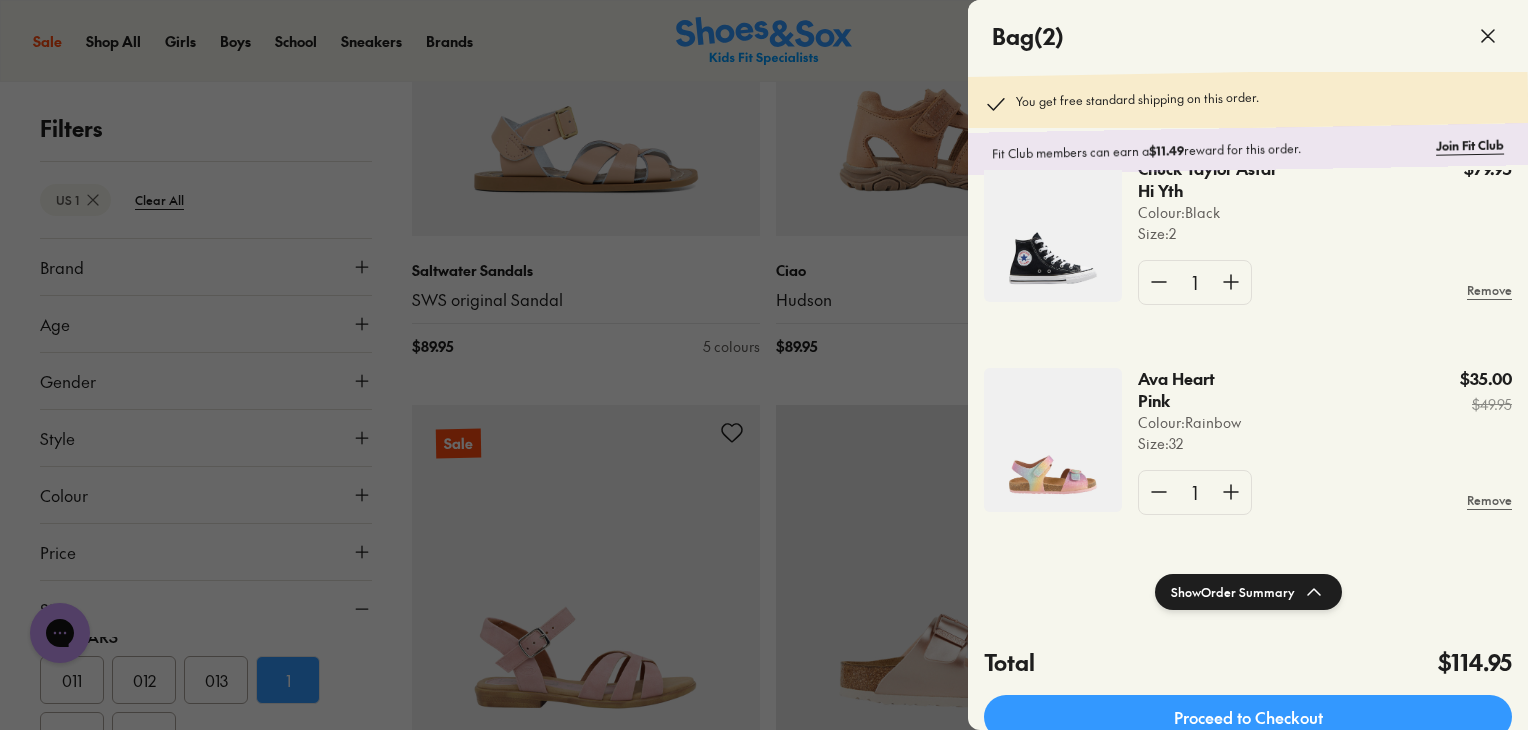 click 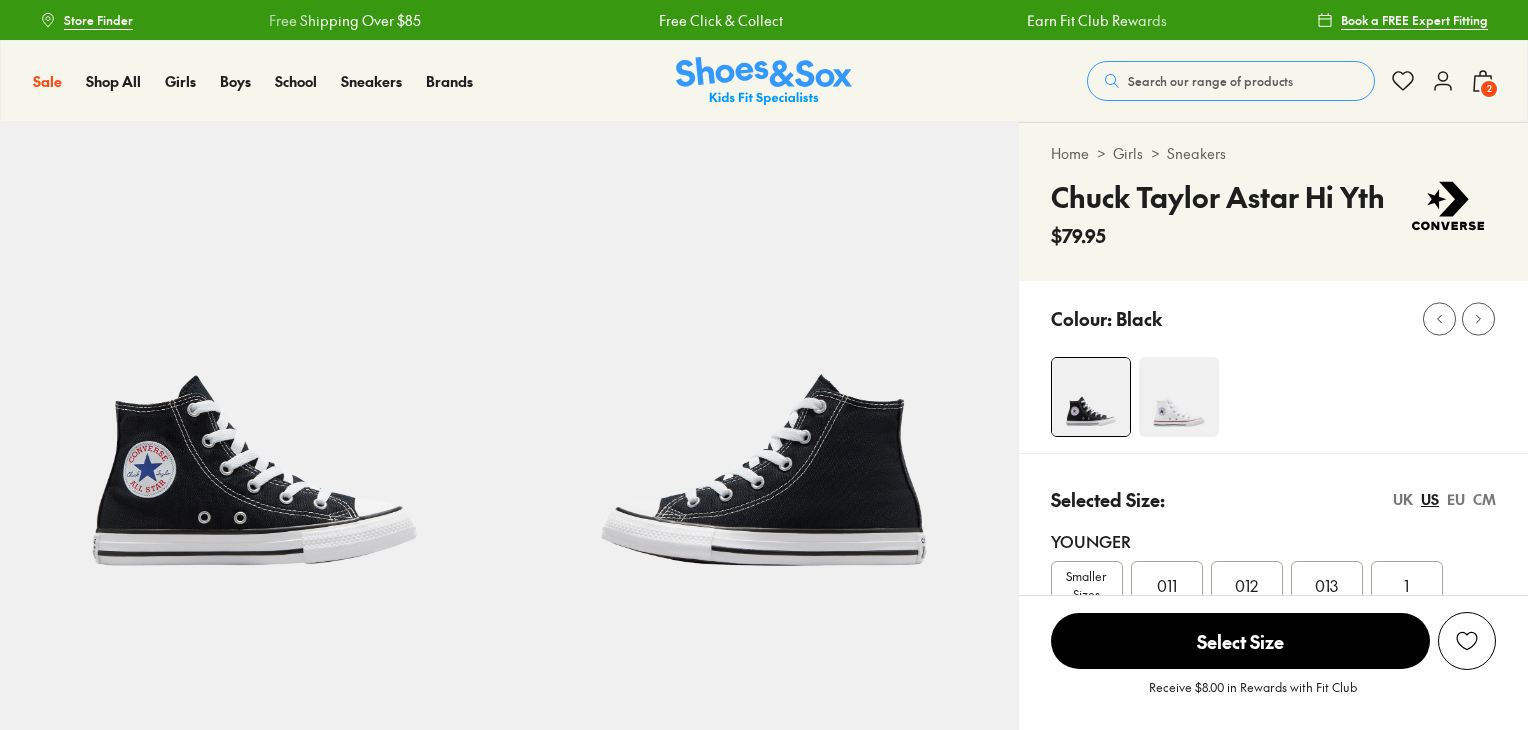 scroll, scrollTop: 0, scrollLeft: 0, axis: both 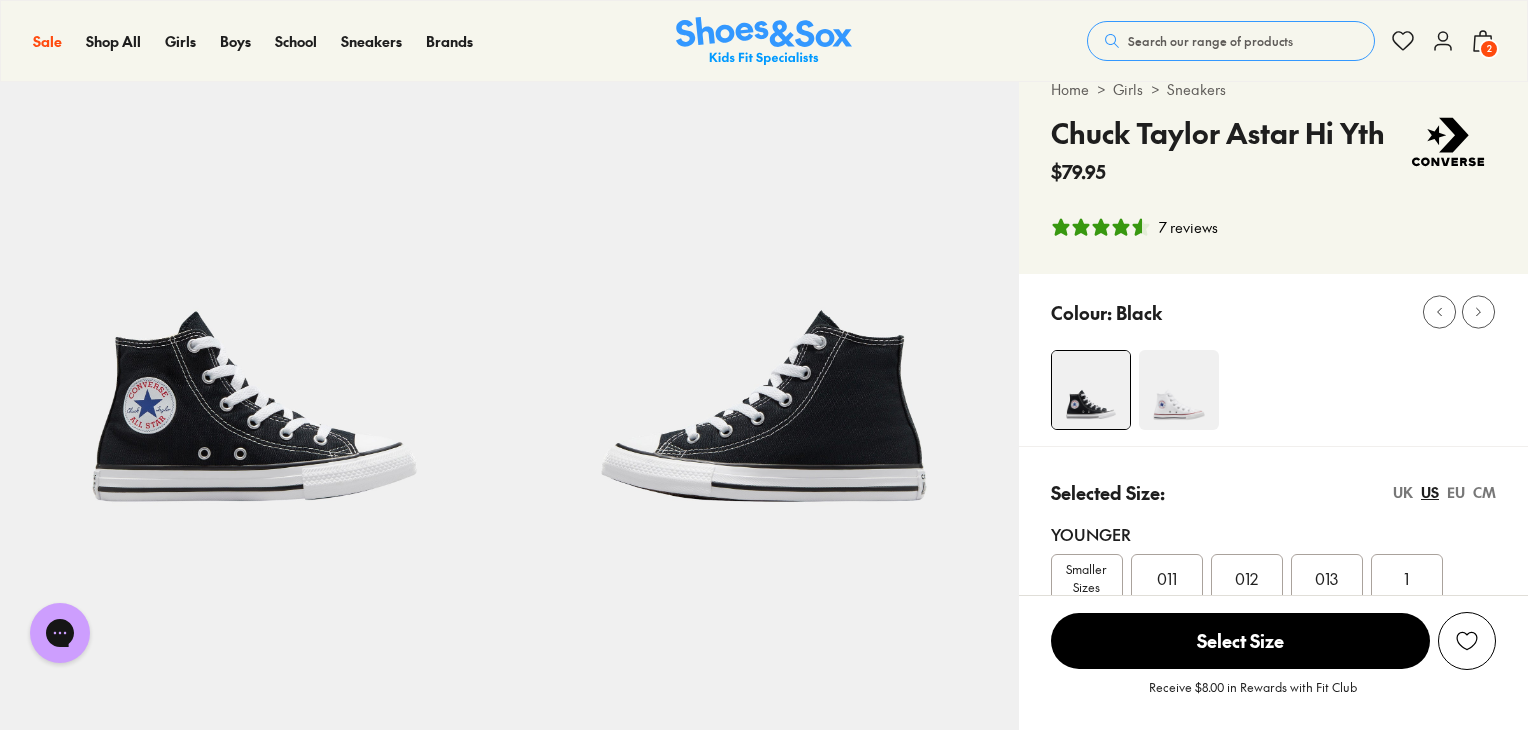 select on "*" 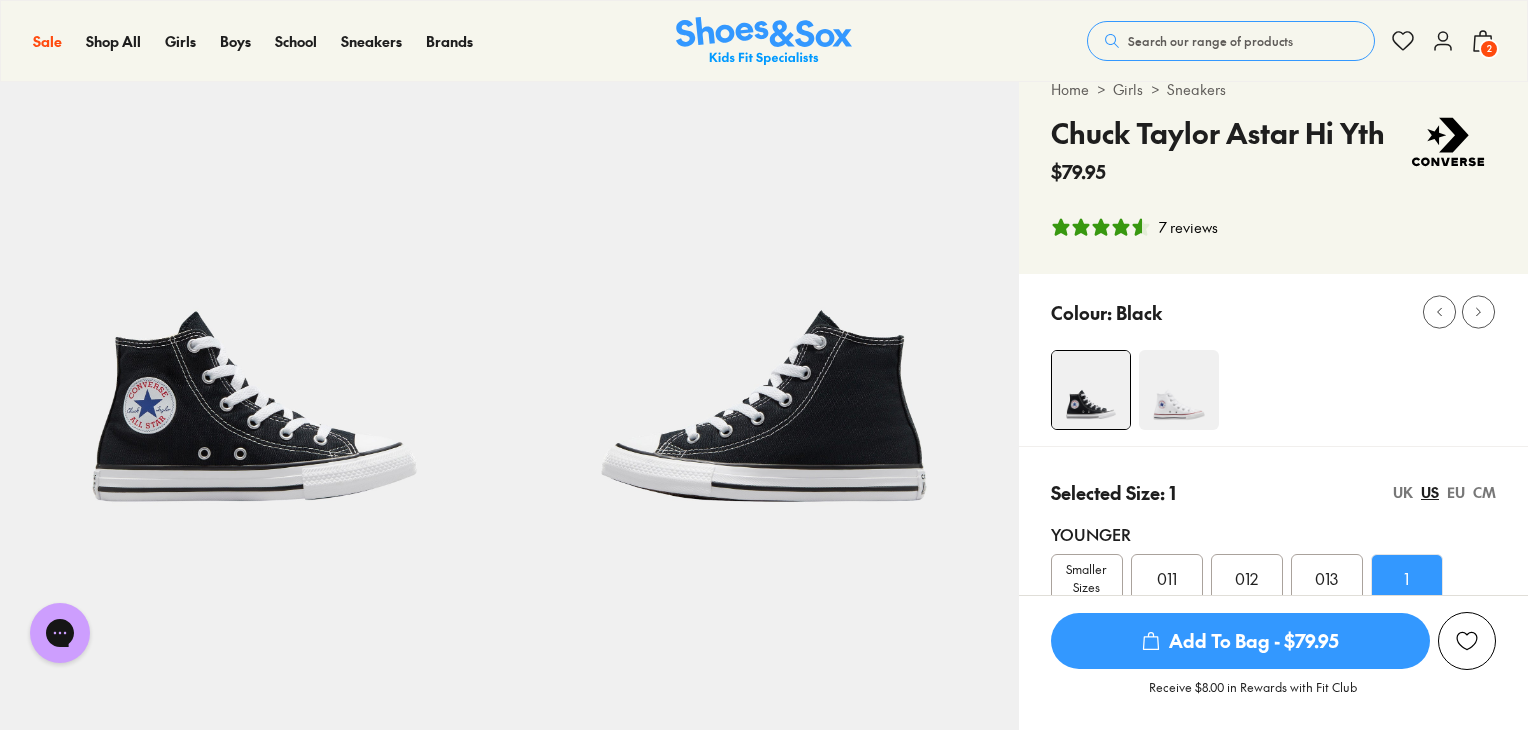 click on "Add To Bag - $79.95" at bounding box center (1240, 641) 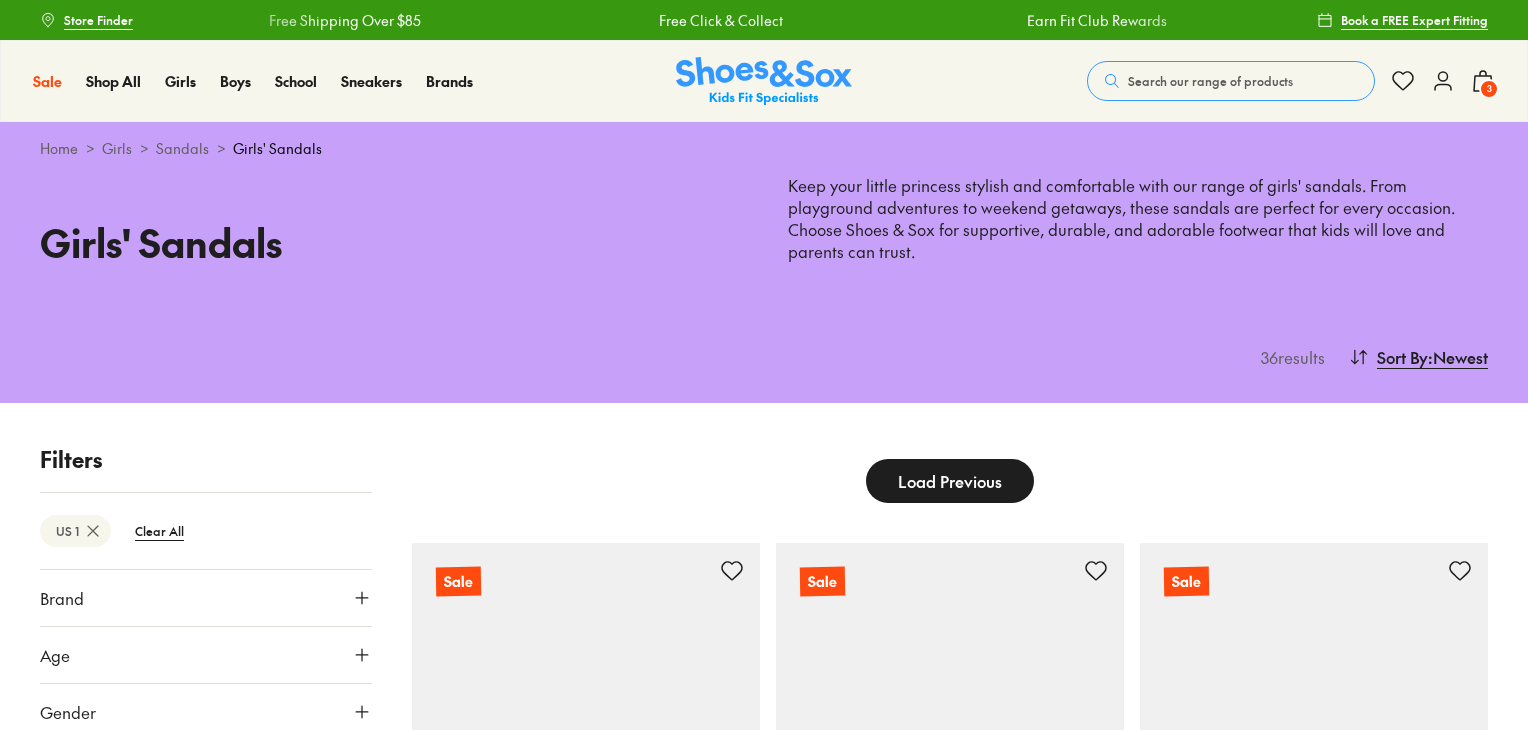 scroll, scrollTop: 0, scrollLeft: 0, axis: both 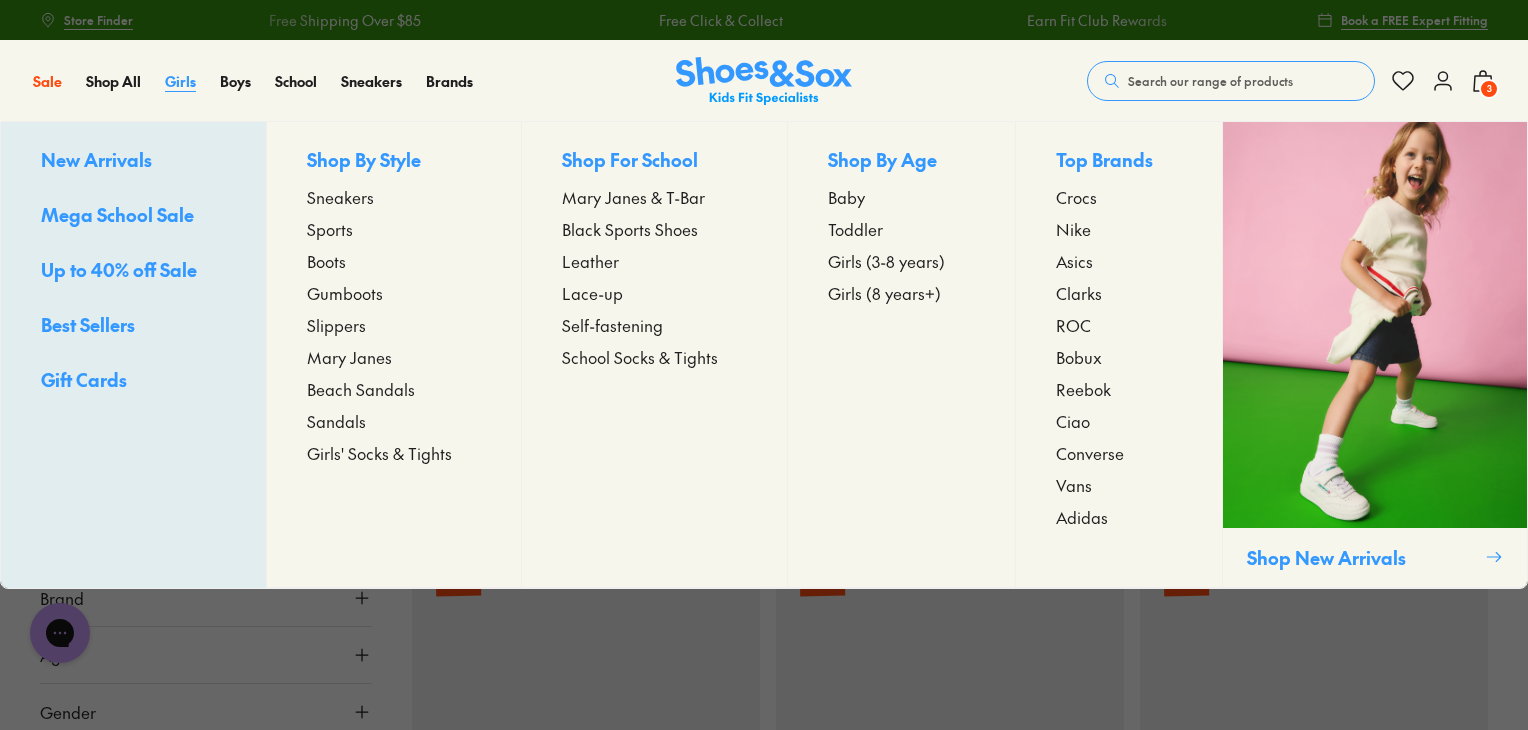 click on "Girls" at bounding box center (180, 81) 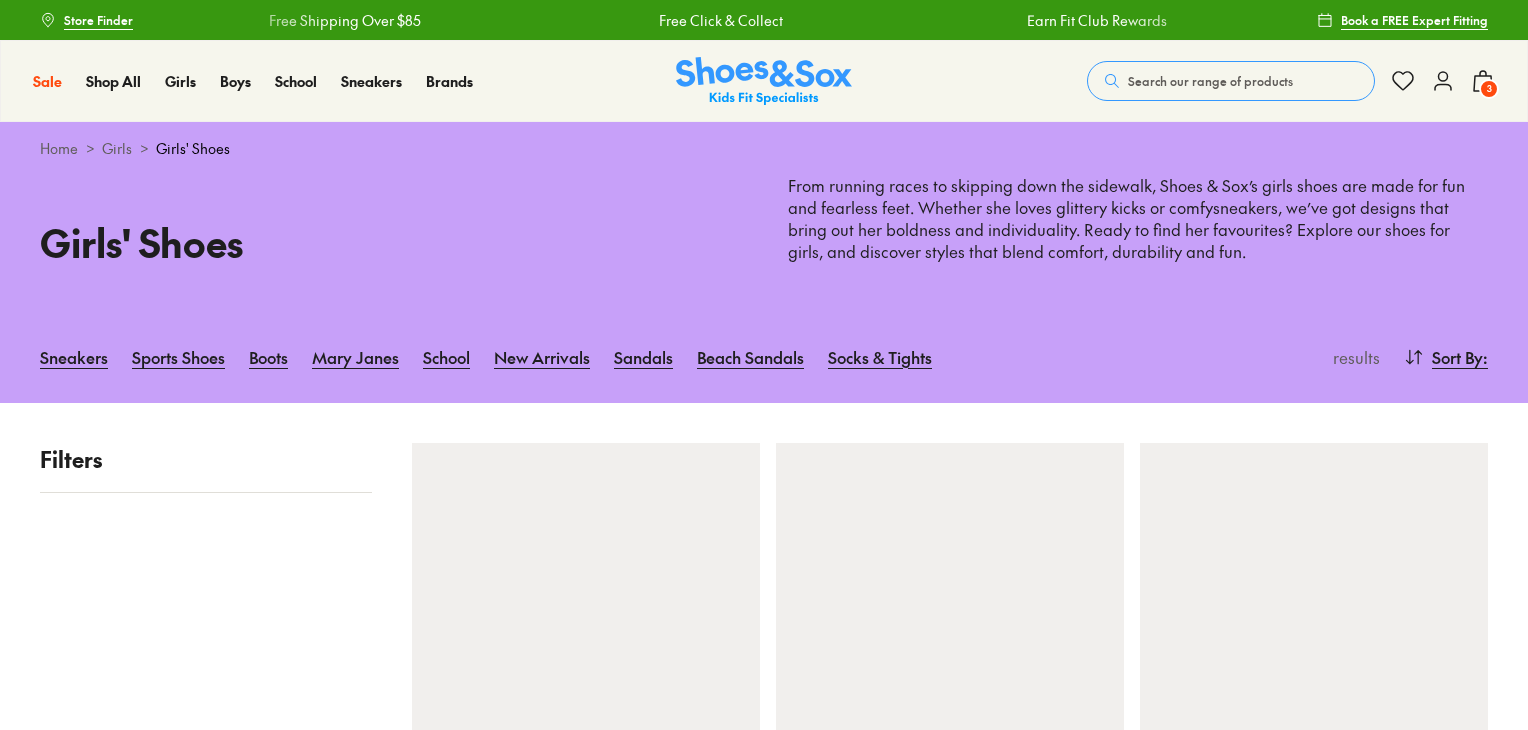 scroll, scrollTop: 0, scrollLeft: 0, axis: both 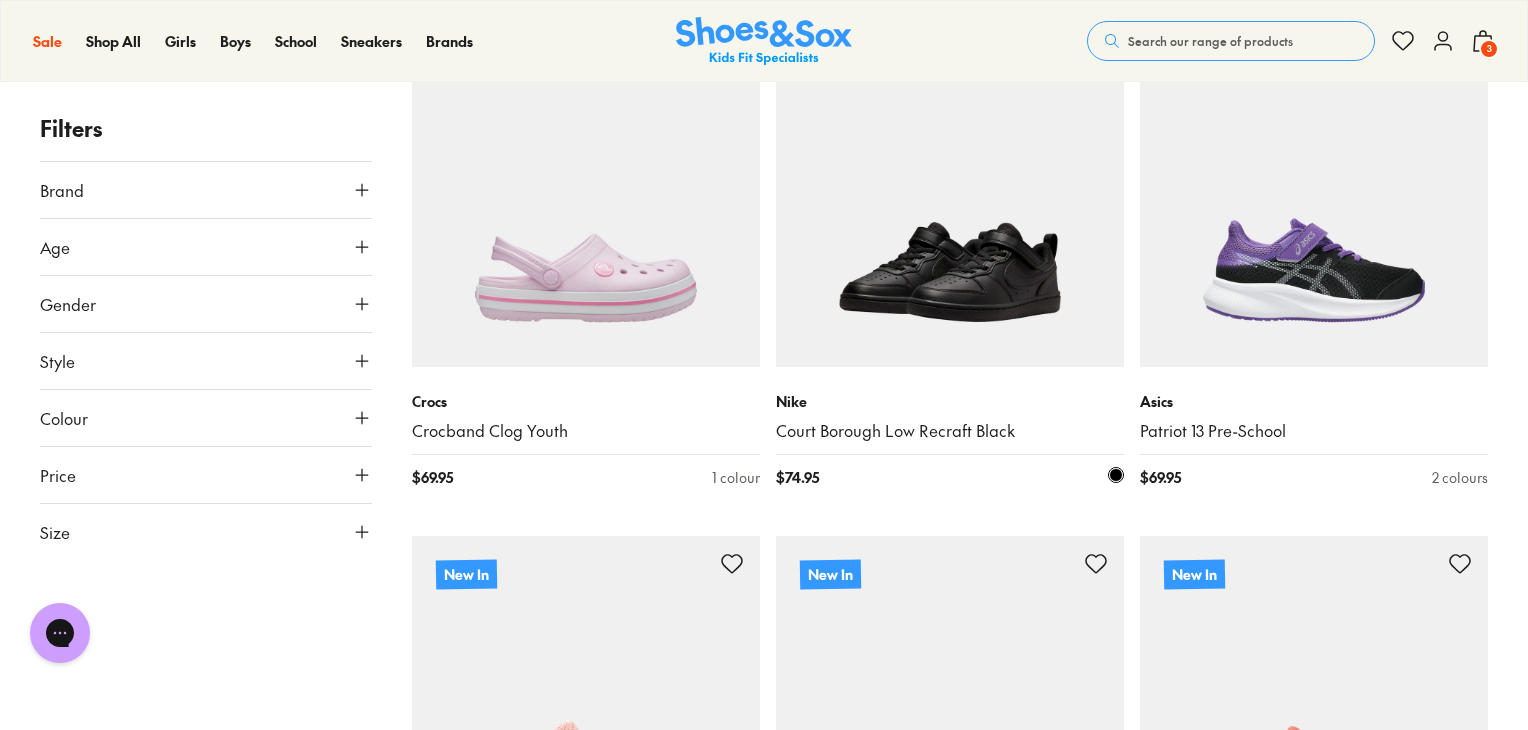 click at bounding box center (950, 193) 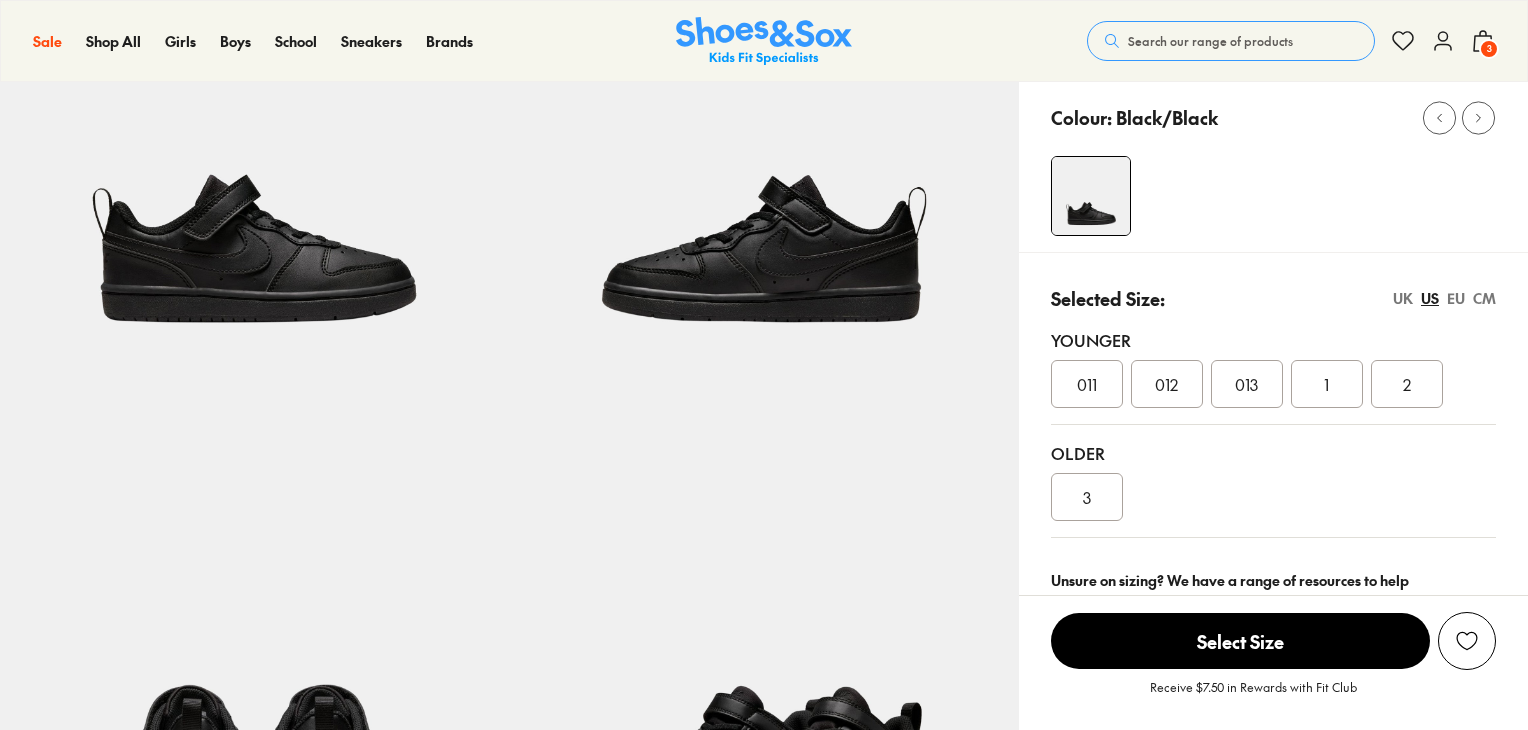 scroll, scrollTop: 0, scrollLeft: 0, axis: both 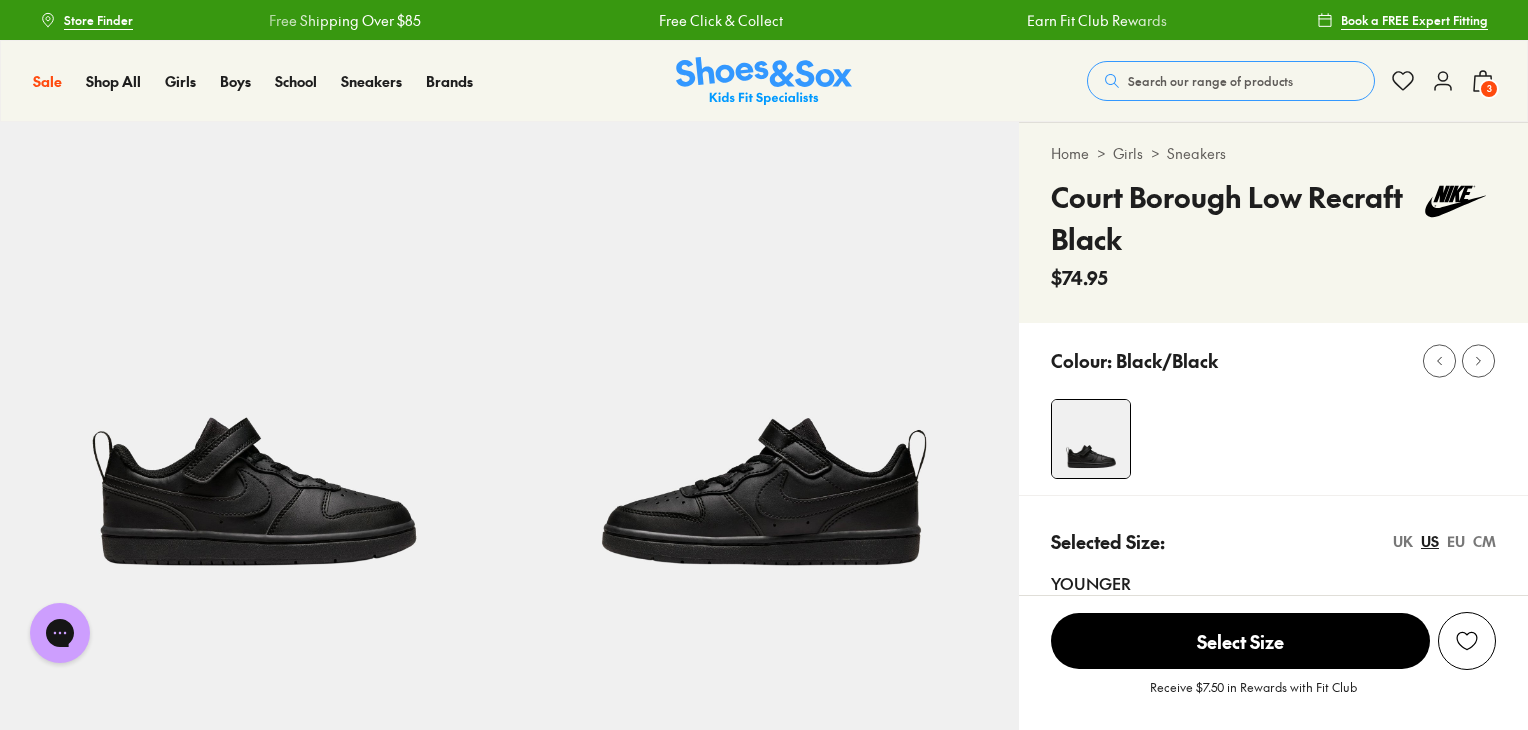select on "*" 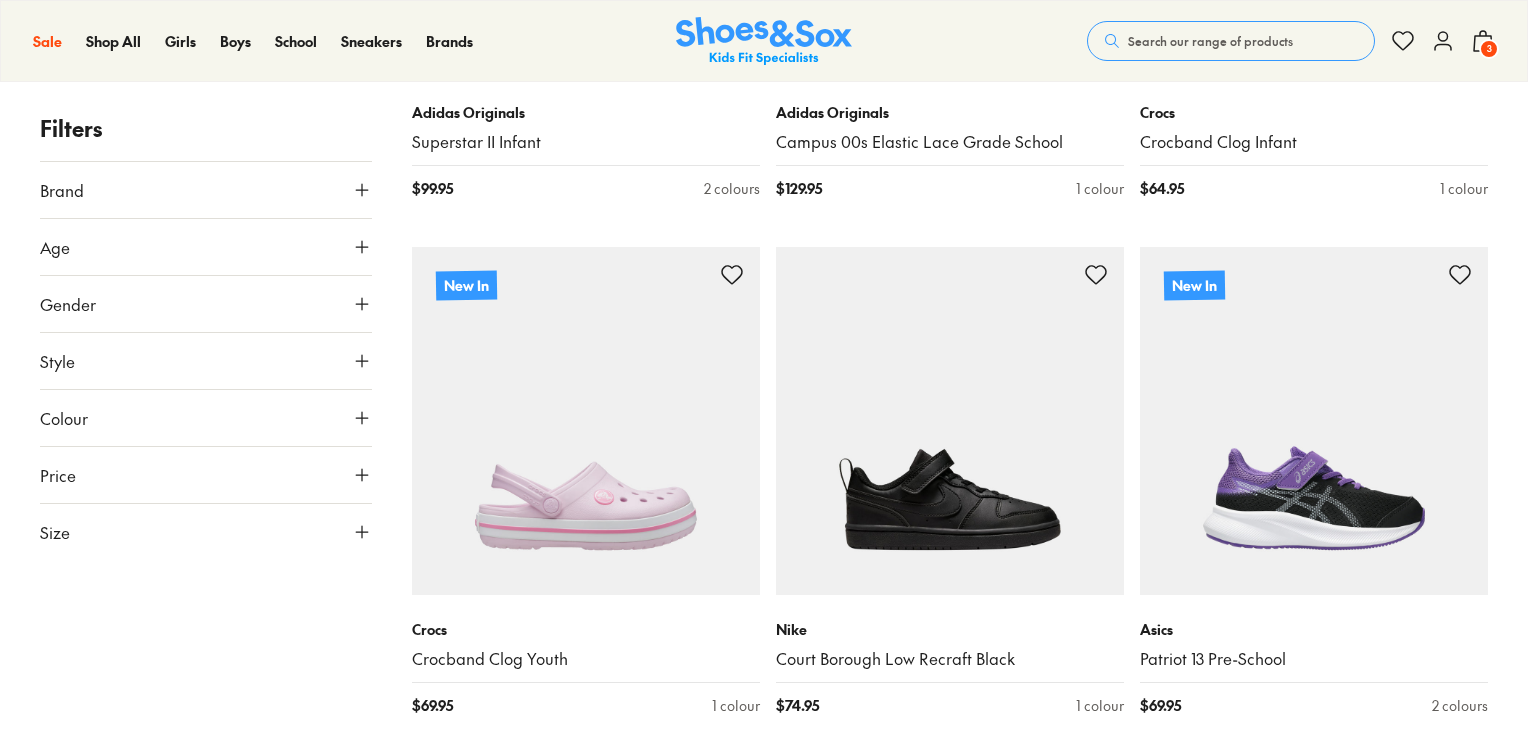 scroll, scrollTop: 4848, scrollLeft: 0, axis: vertical 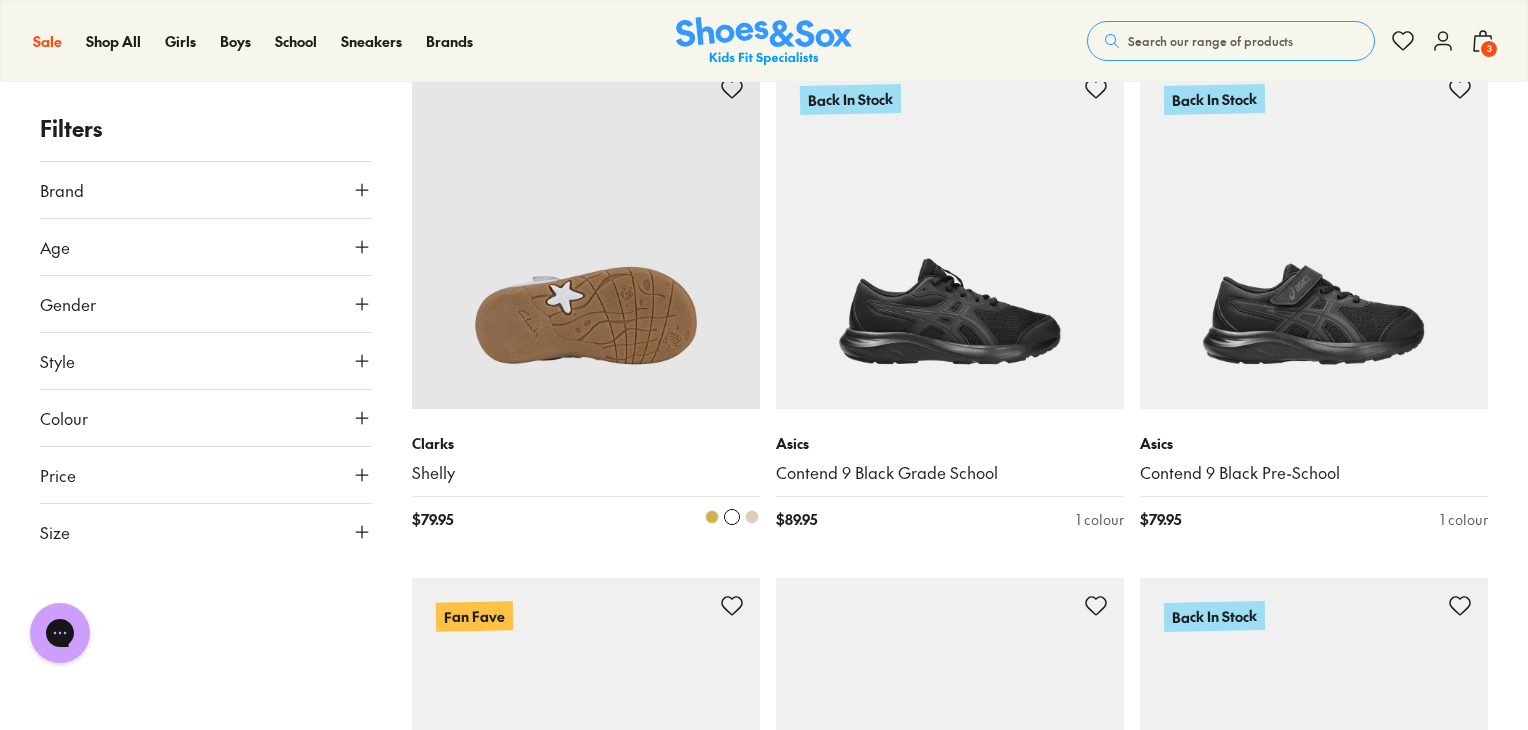 click at bounding box center [586, 235] 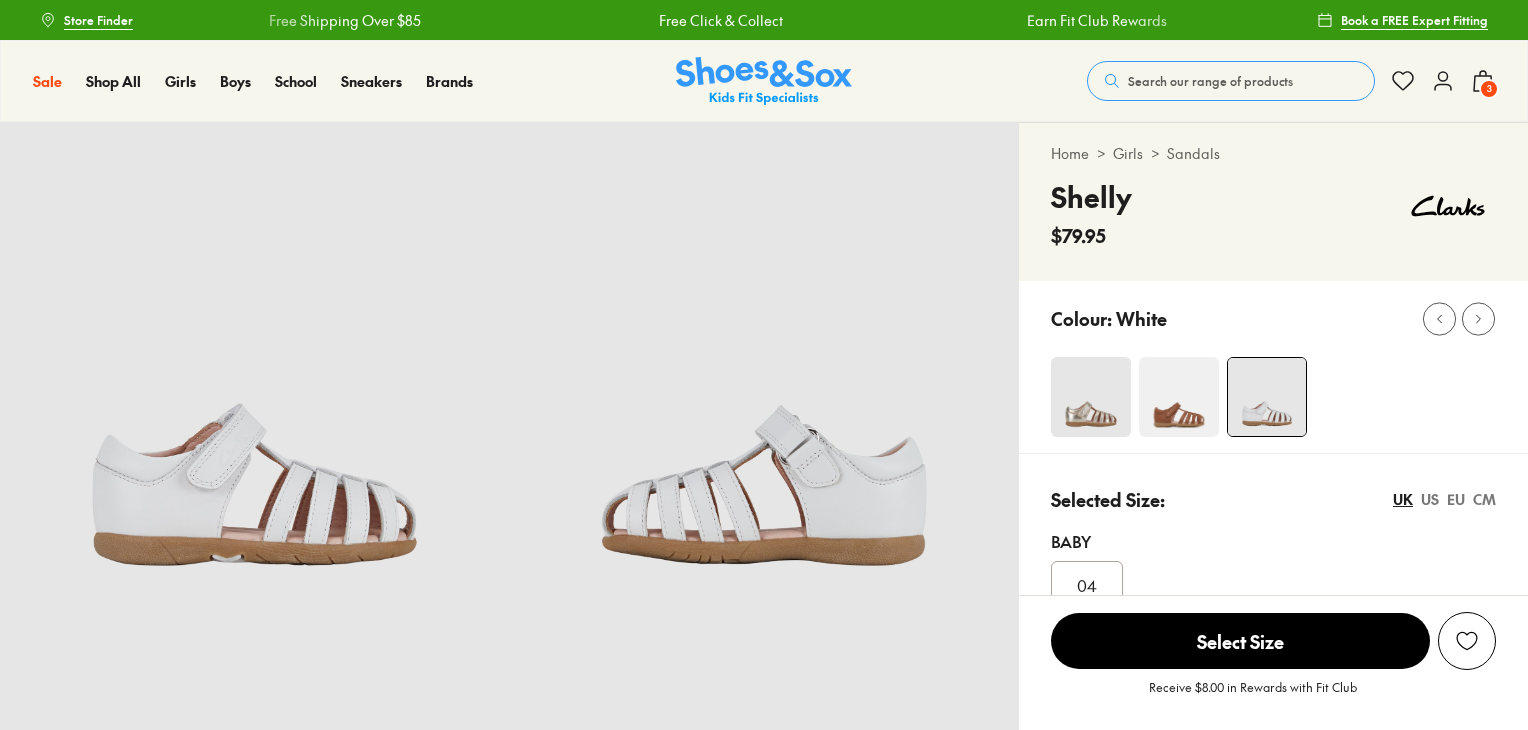 scroll, scrollTop: 0, scrollLeft: 0, axis: both 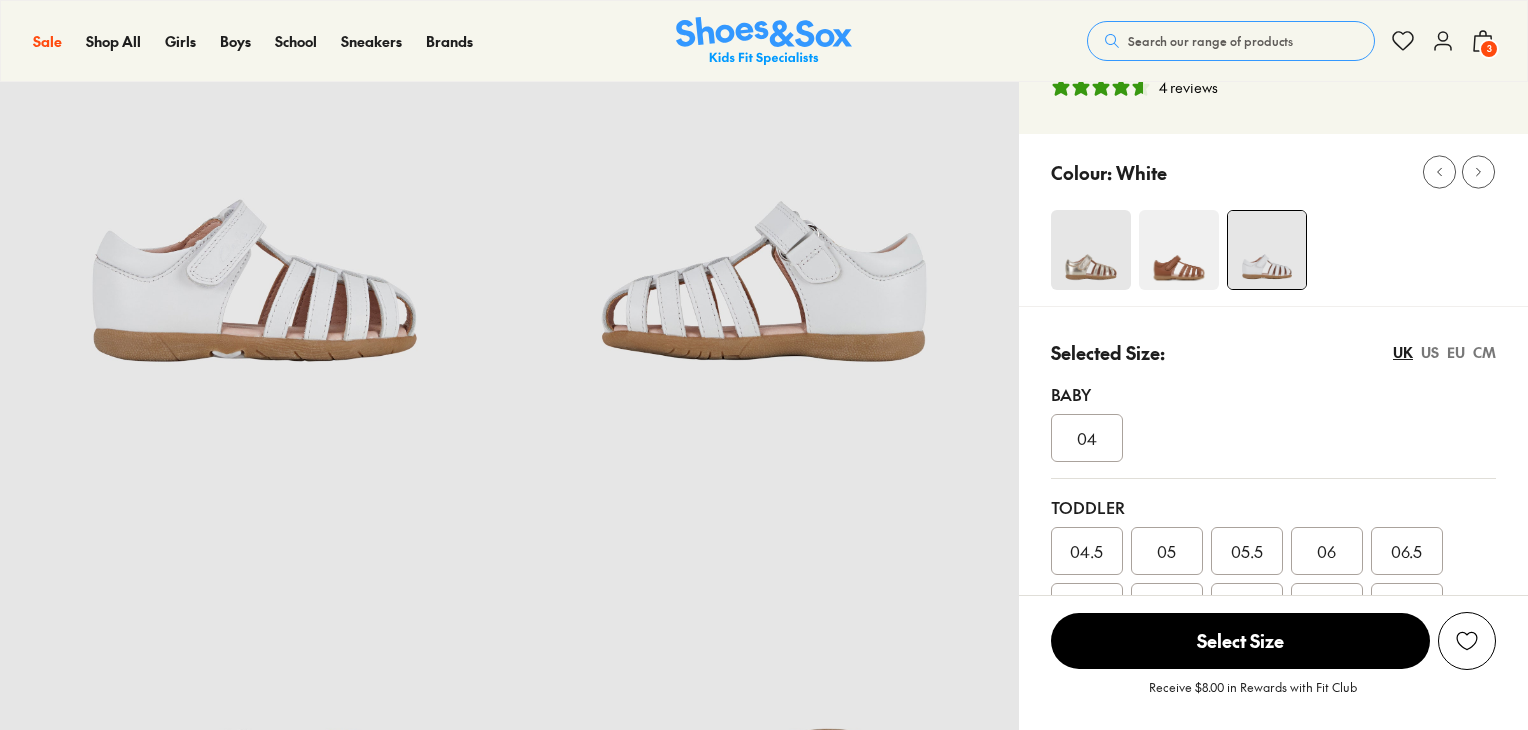 select on "*" 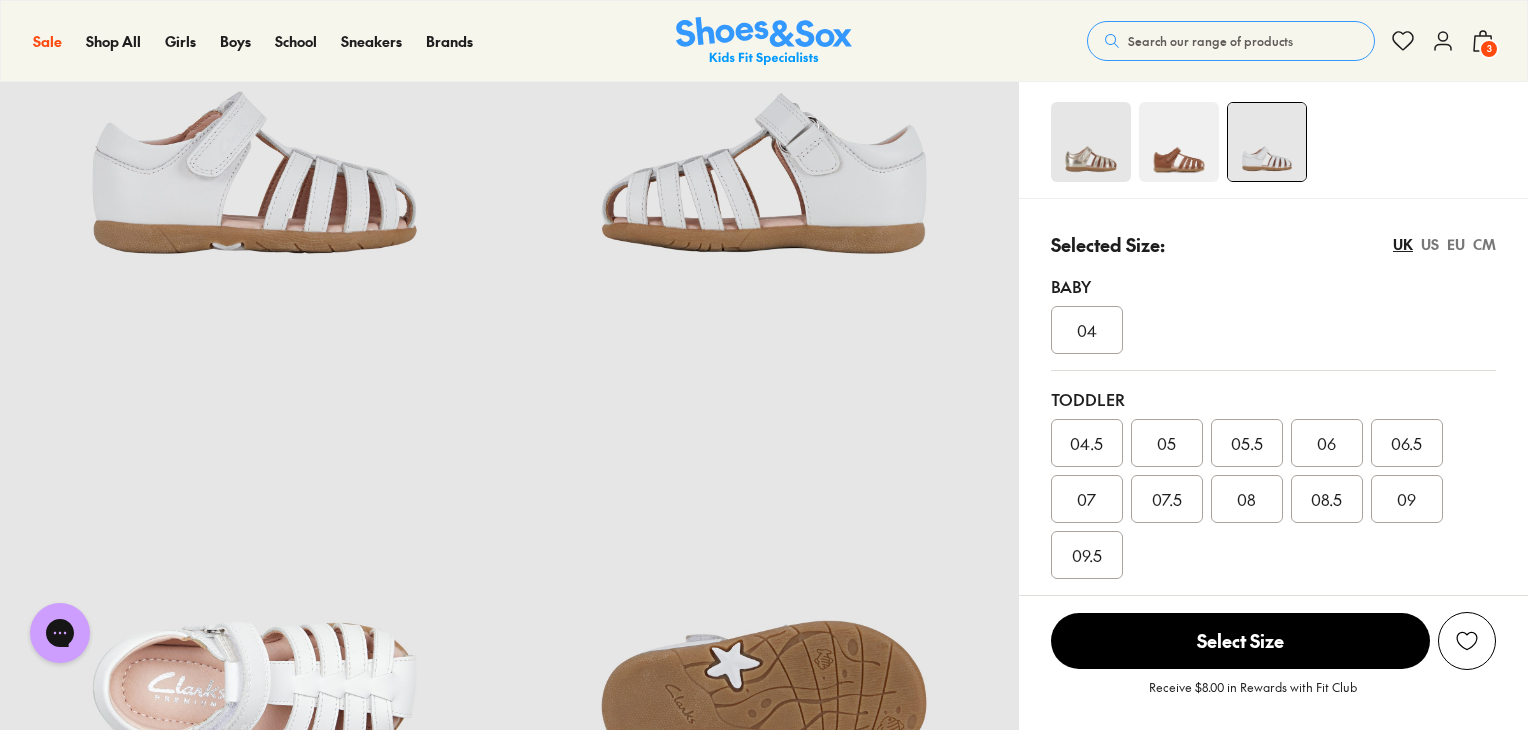 scroll, scrollTop: 0, scrollLeft: 0, axis: both 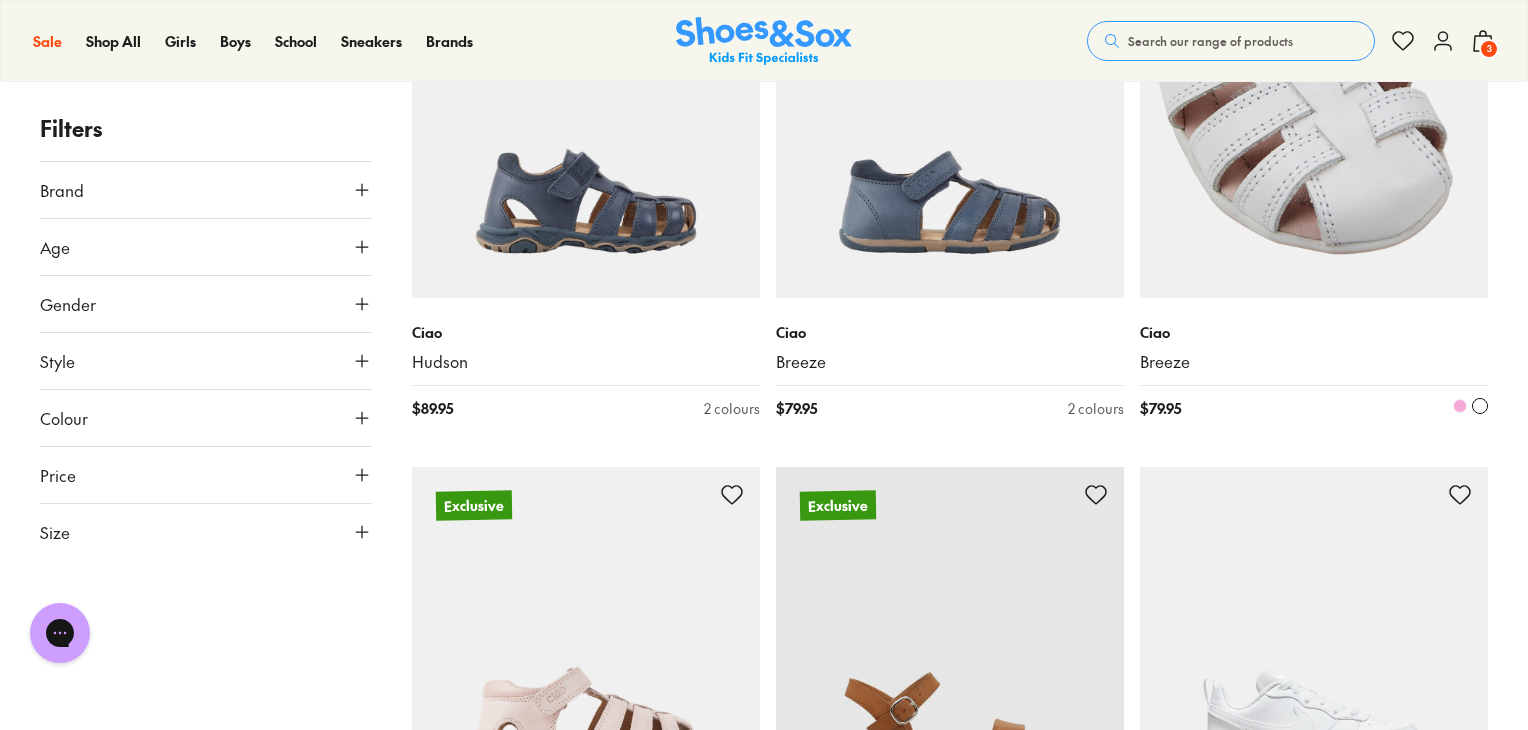 click at bounding box center [1314, 124] 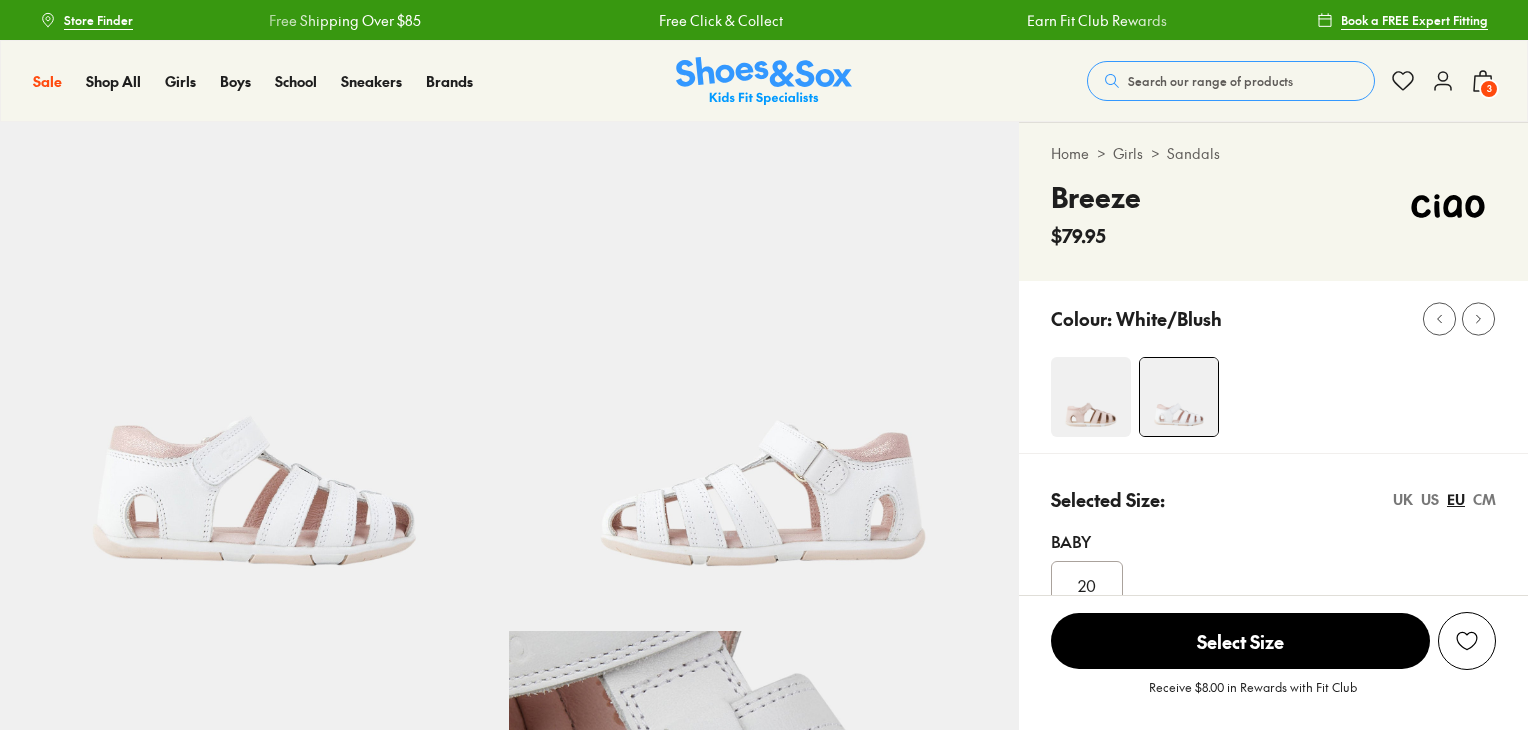 scroll, scrollTop: 0, scrollLeft: 0, axis: both 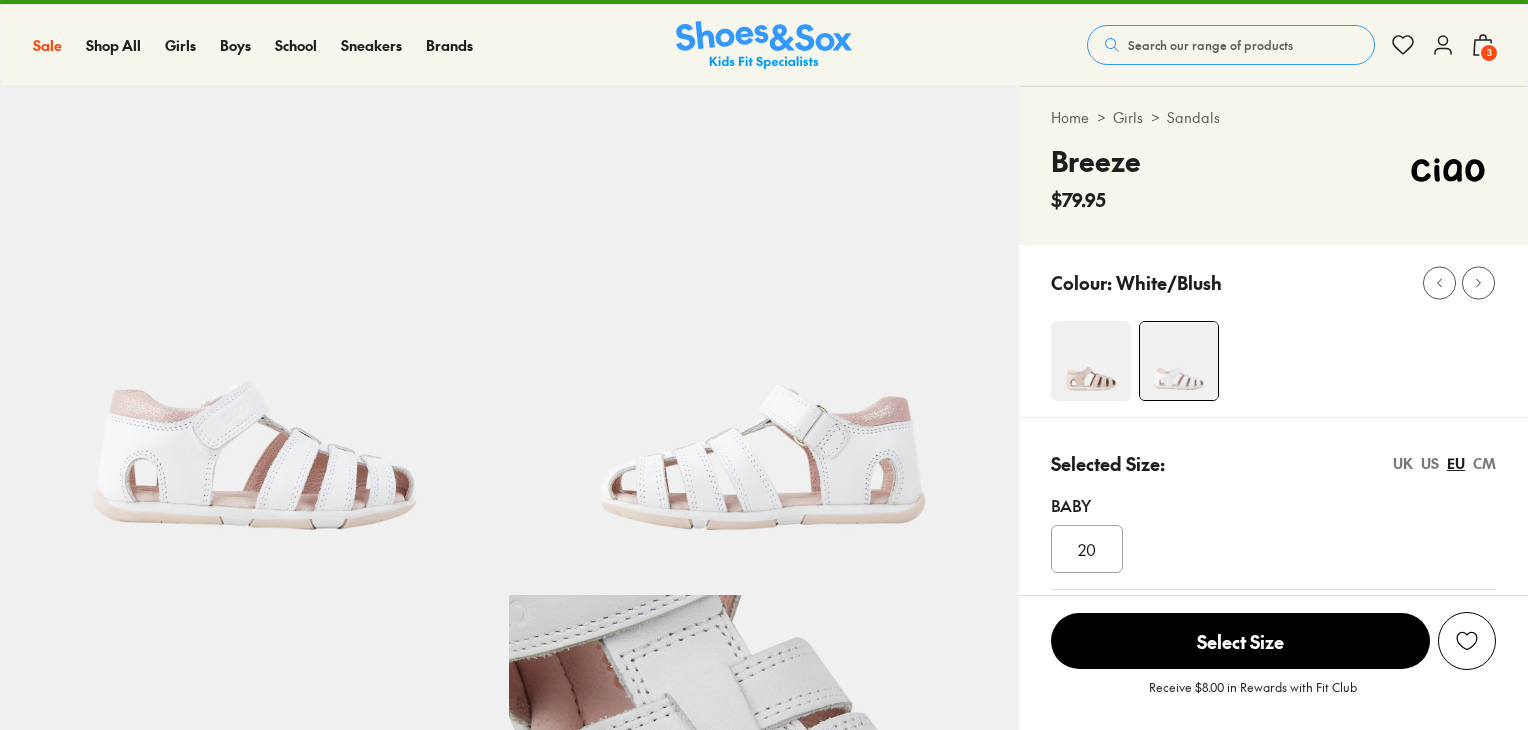 select on "*" 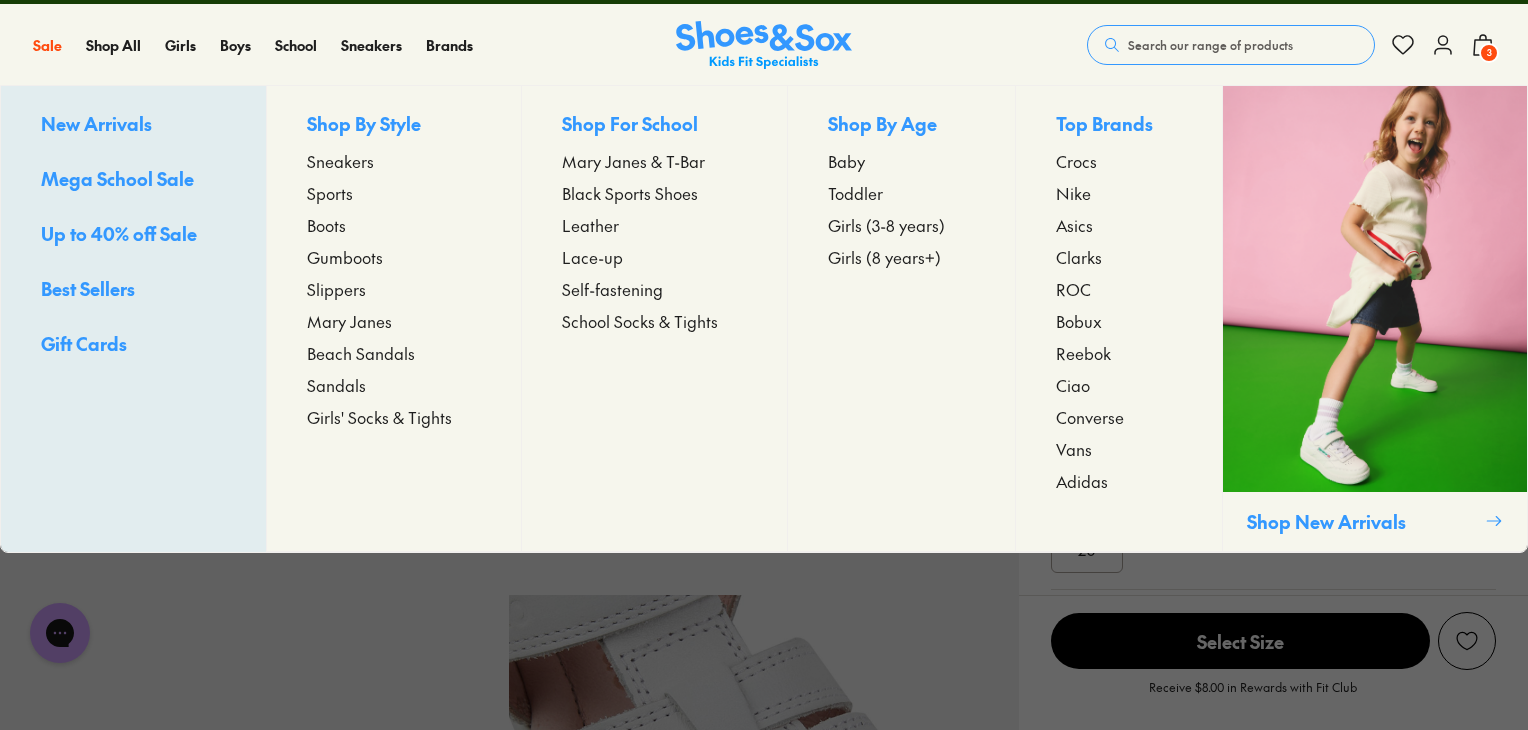scroll, scrollTop: 0, scrollLeft: 0, axis: both 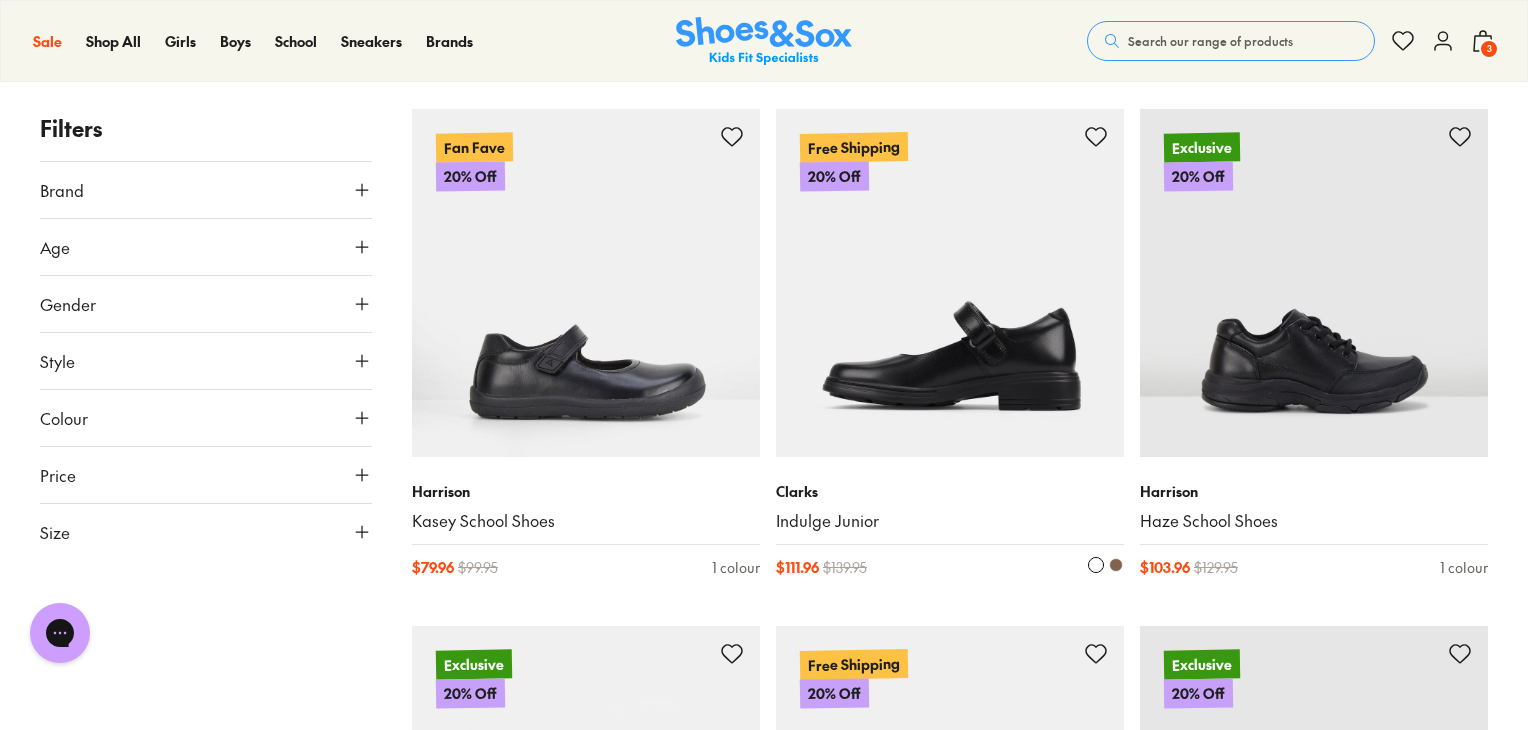 click at bounding box center [950, 283] 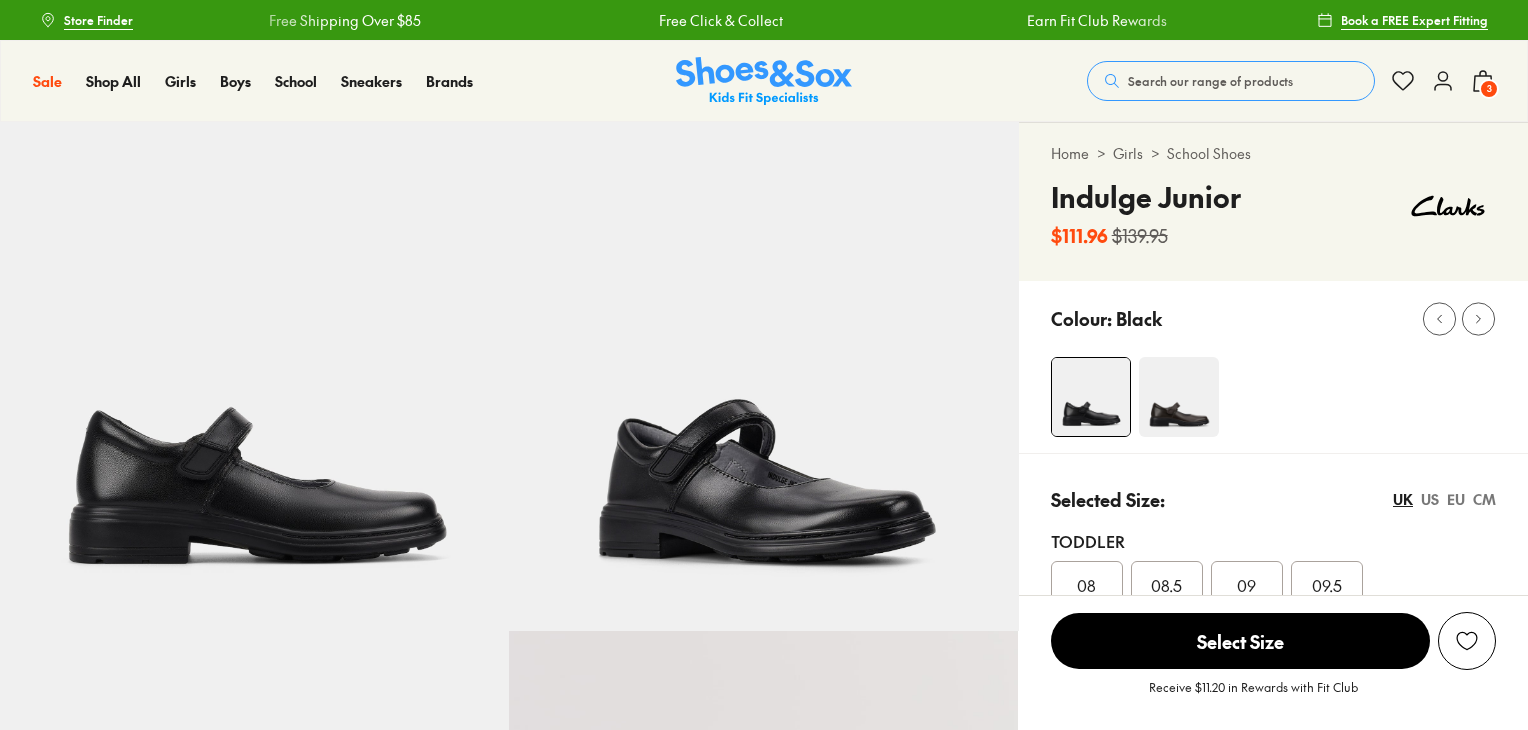 scroll, scrollTop: 0, scrollLeft: 0, axis: both 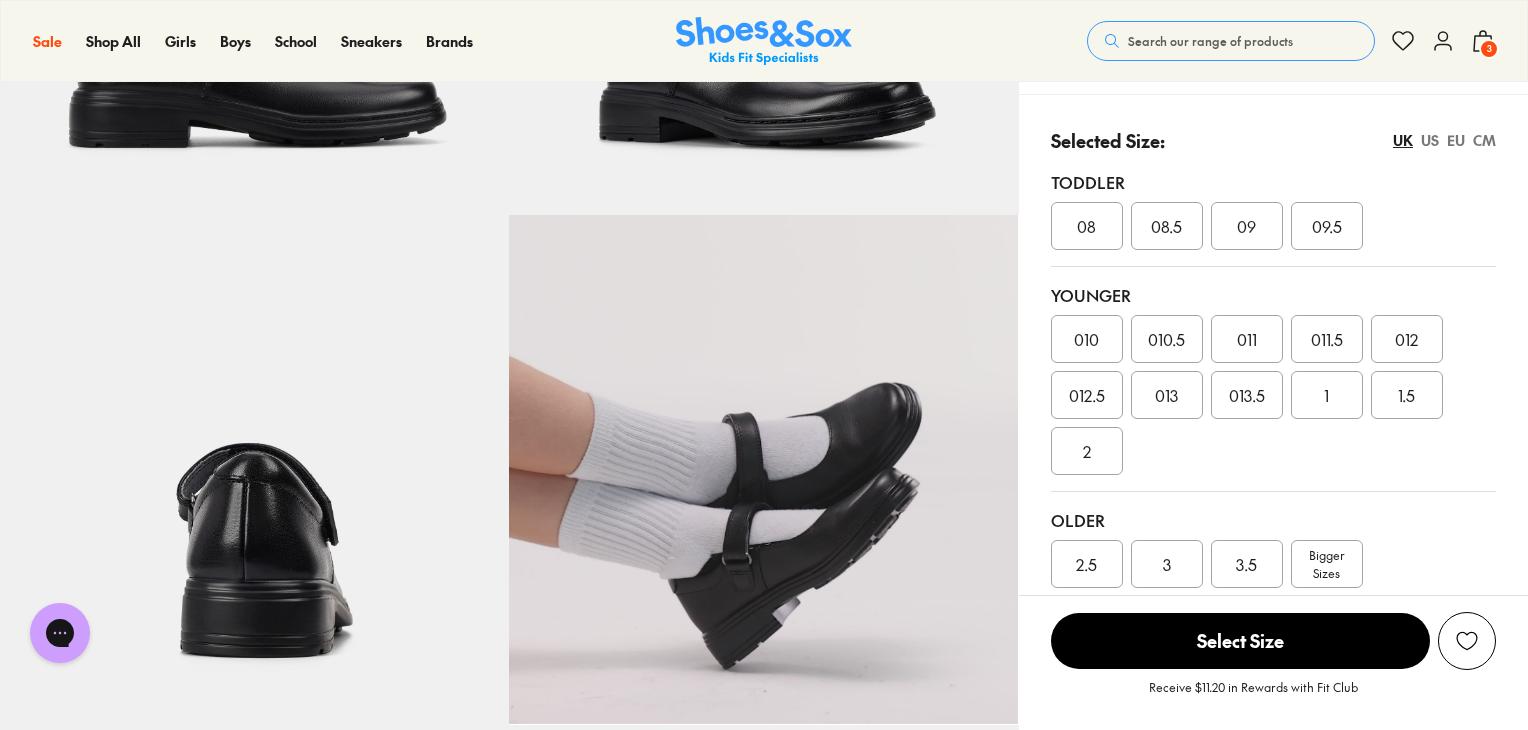 select on "*" 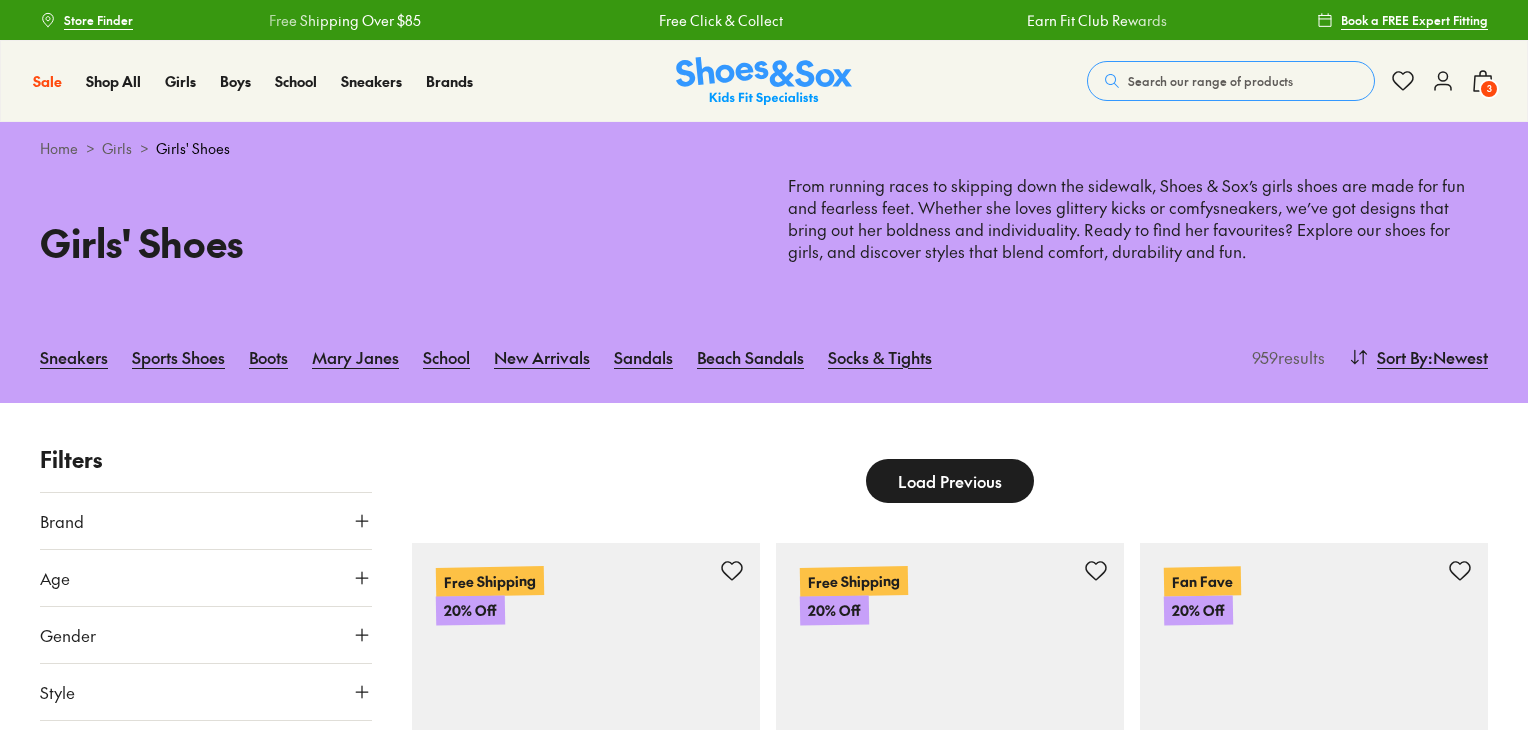 scroll, scrollTop: 812, scrollLeft: 0, axis: vertical 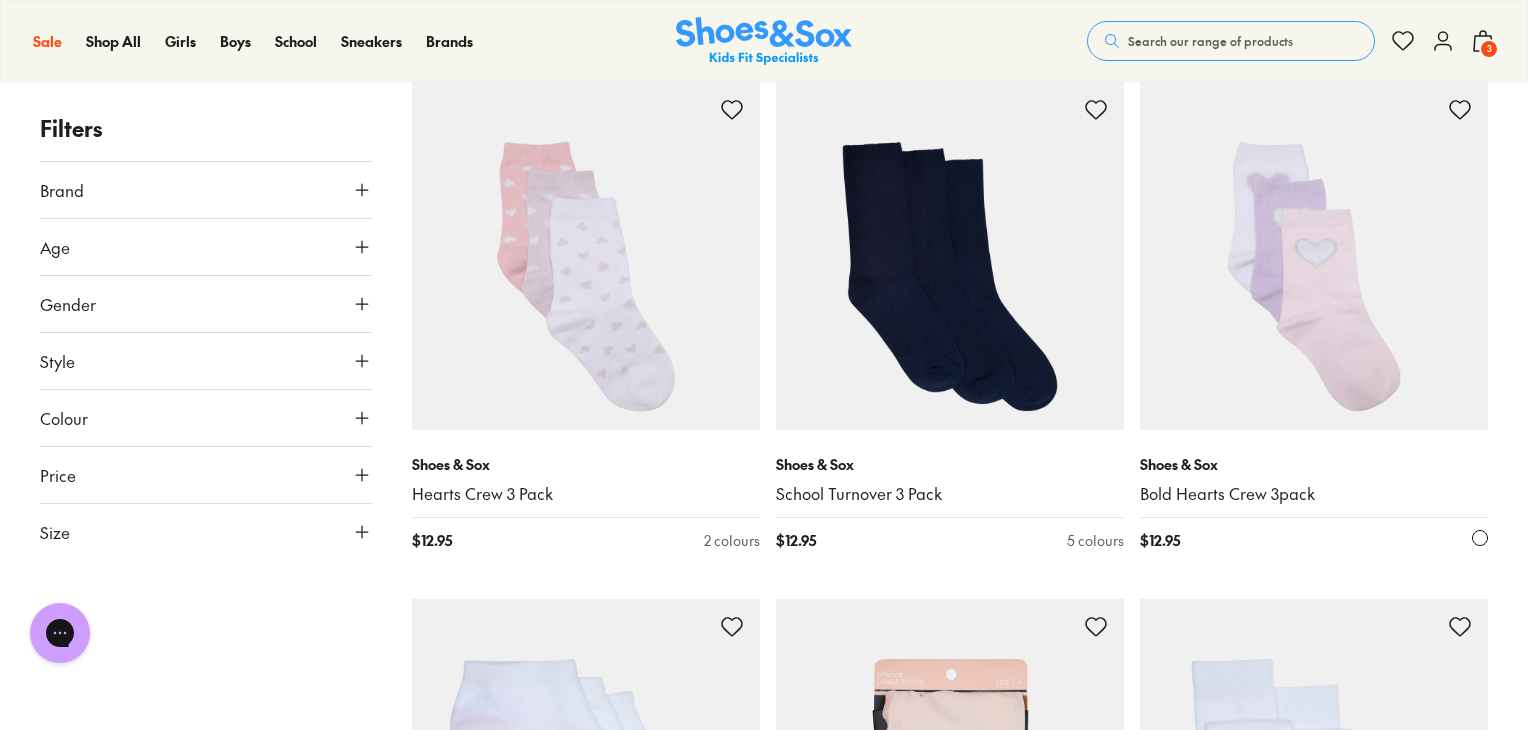 click at bounding box center [1314, 256] 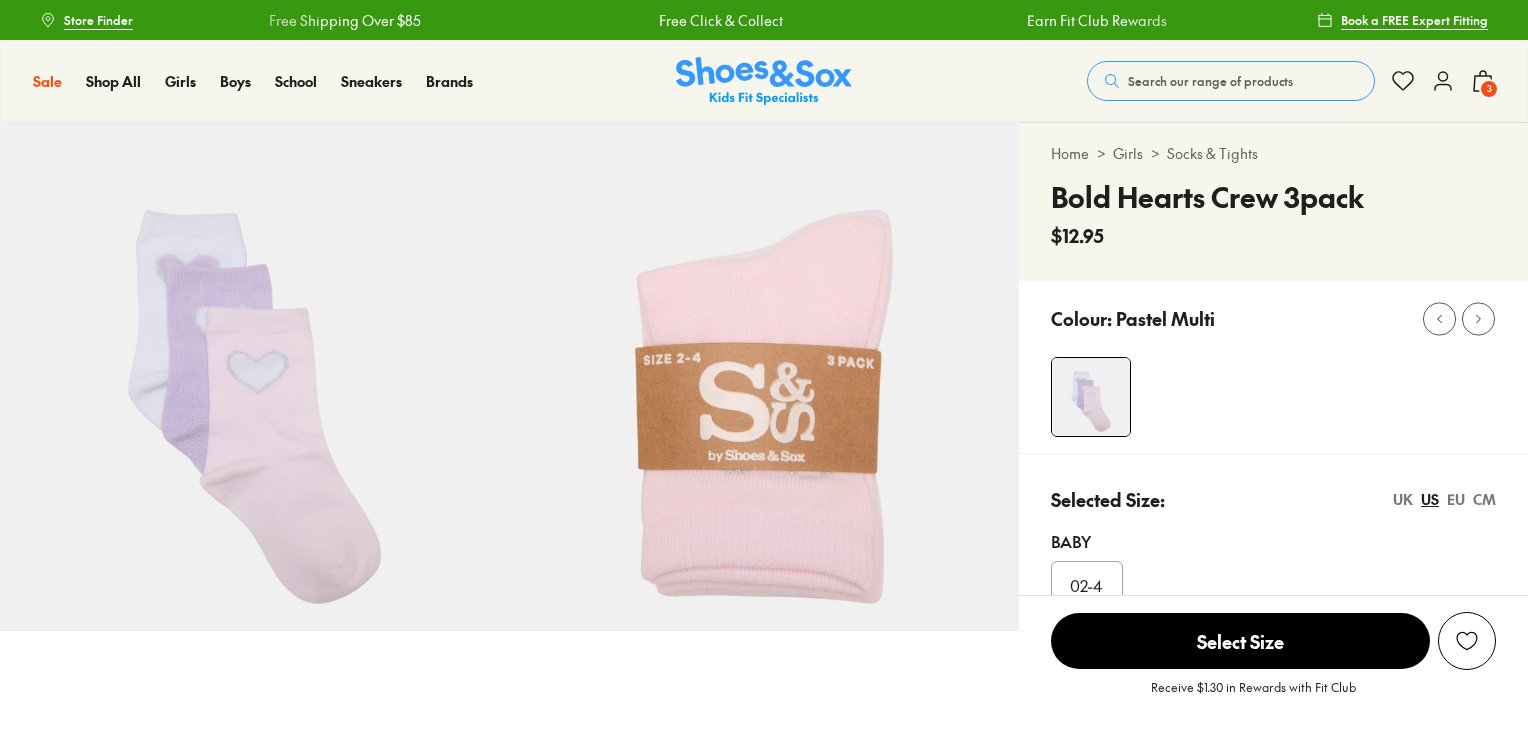 scroll, scrollTop: 0, scrollLeft: 0, axis: both 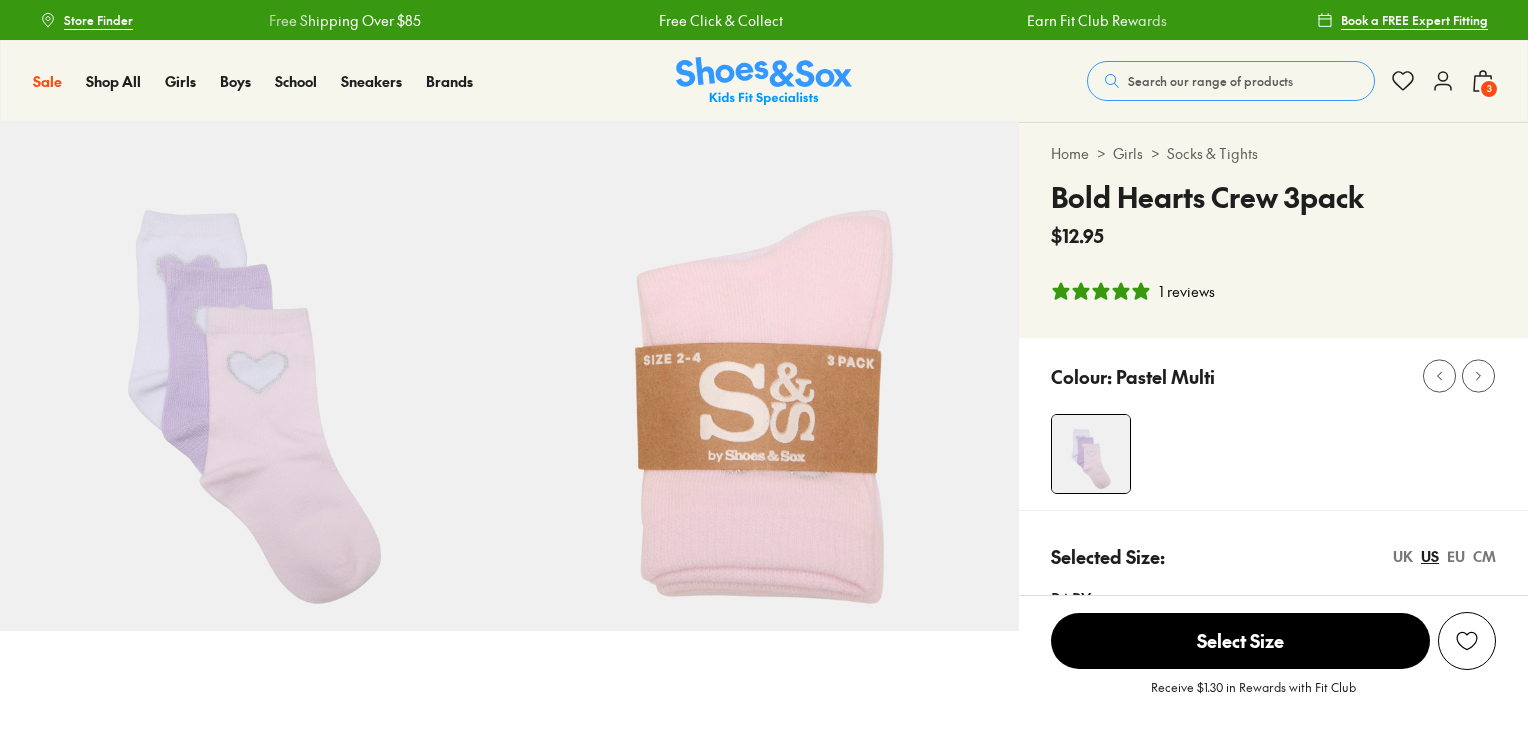 select on "*" 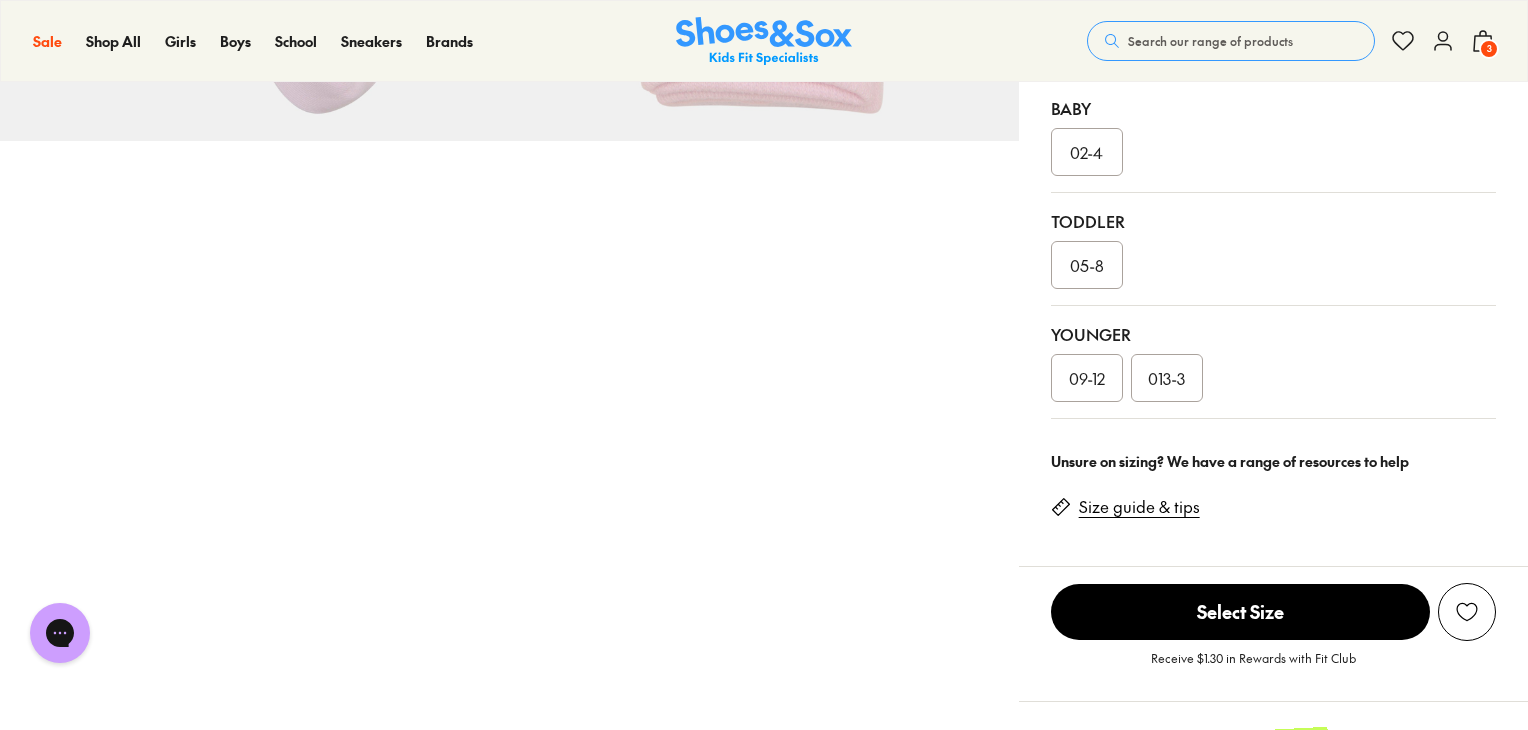 scroll, scrollTop: 503, scrollLeft: 0, axis: vertical 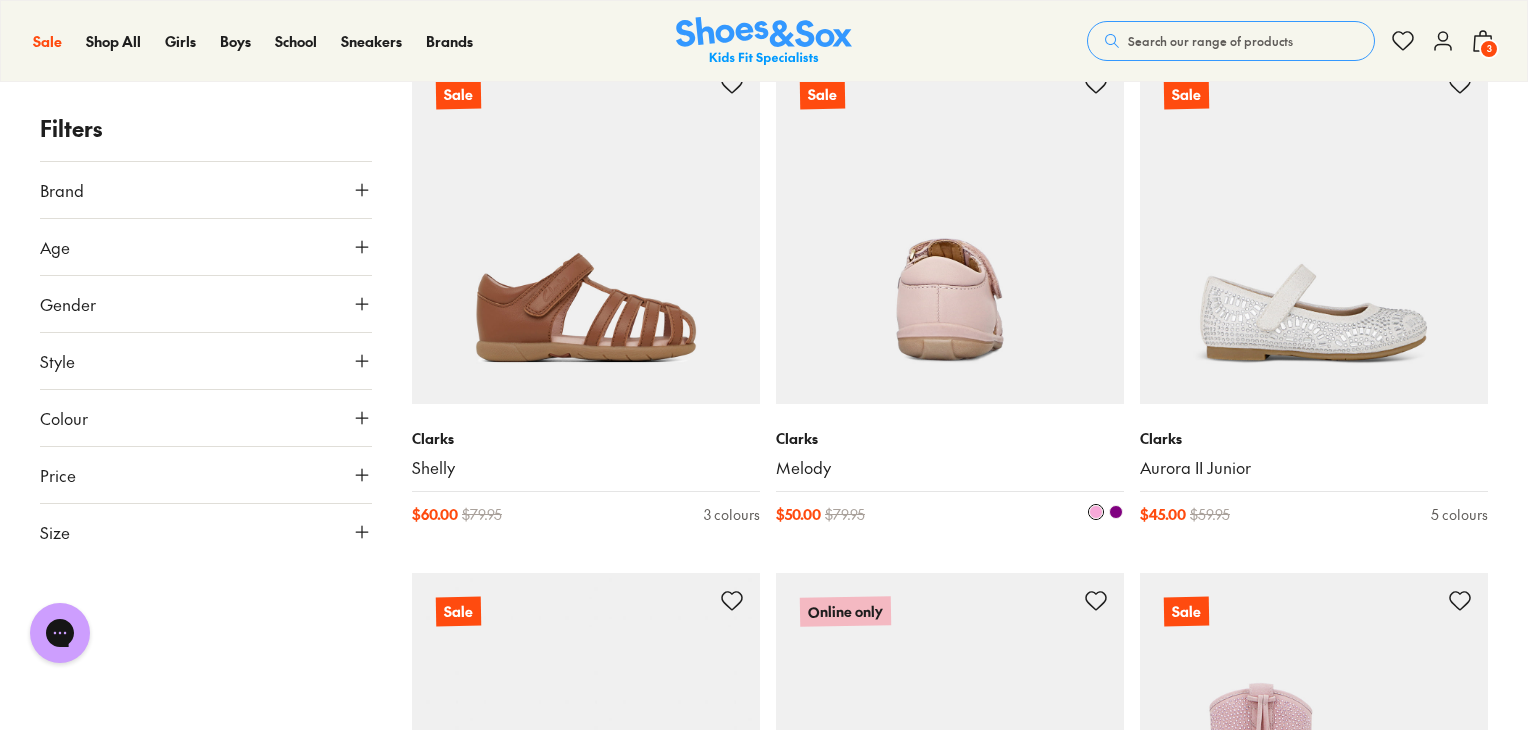 click at bounding box center [950, 230] 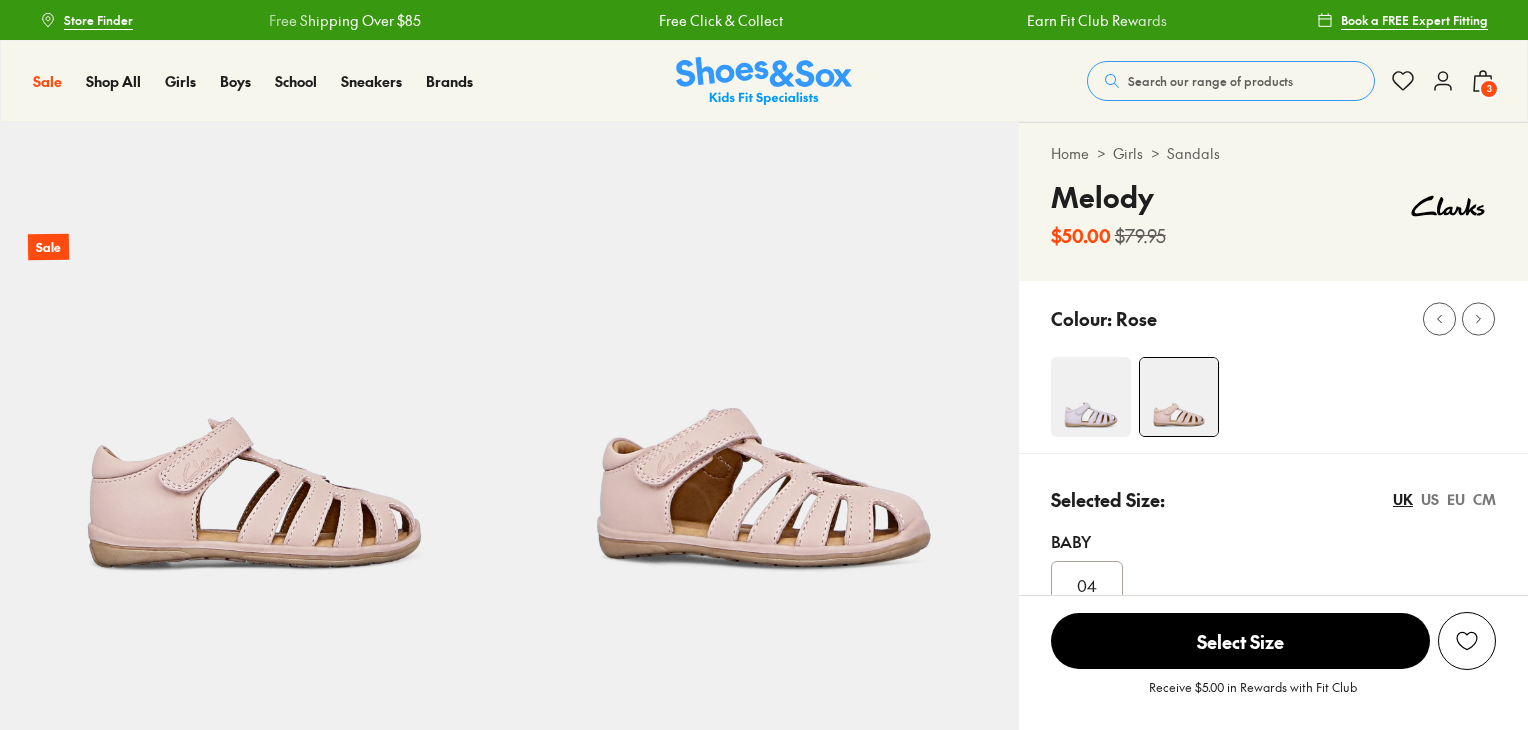 scroll, scrollTop: 0, scrollLeft: 0, axis: both 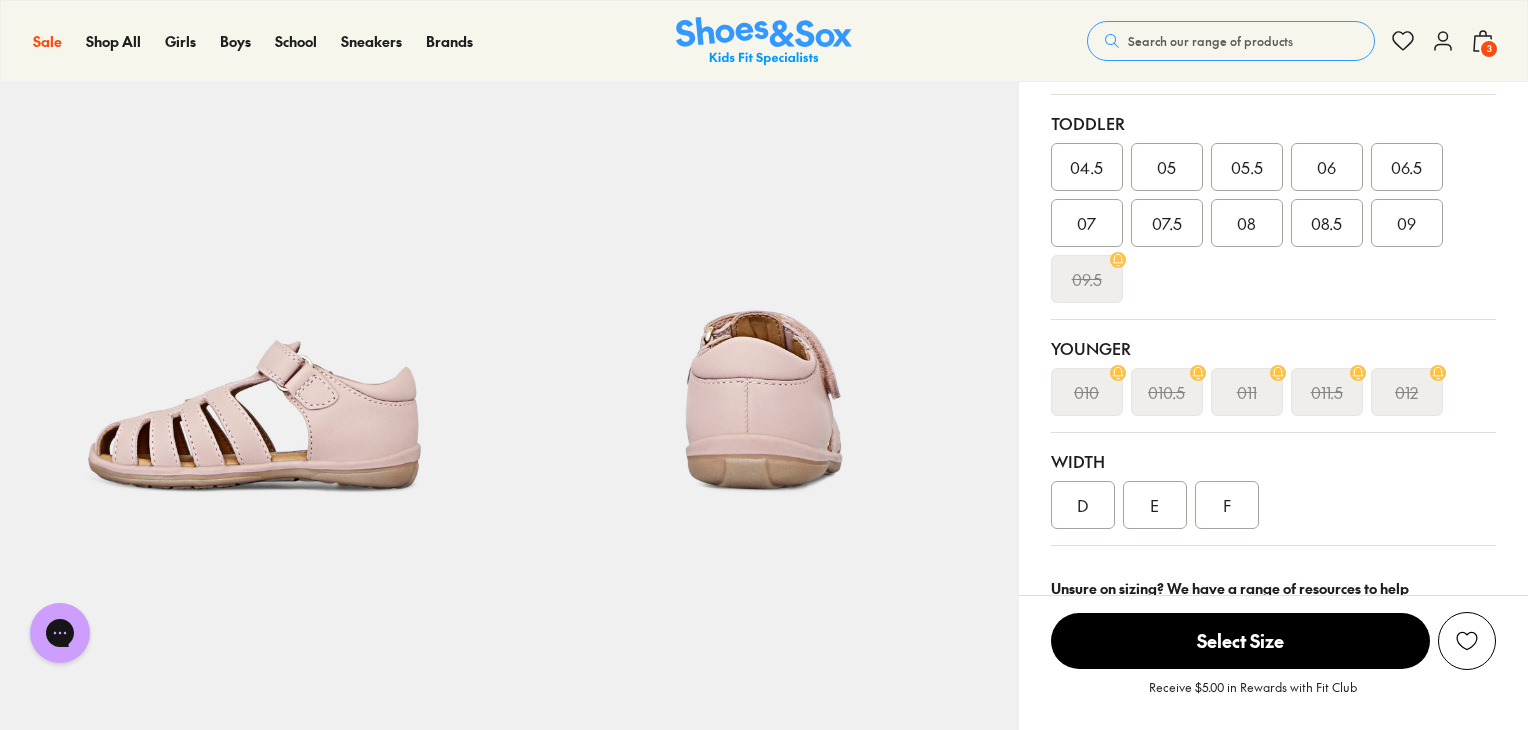 select on "*" 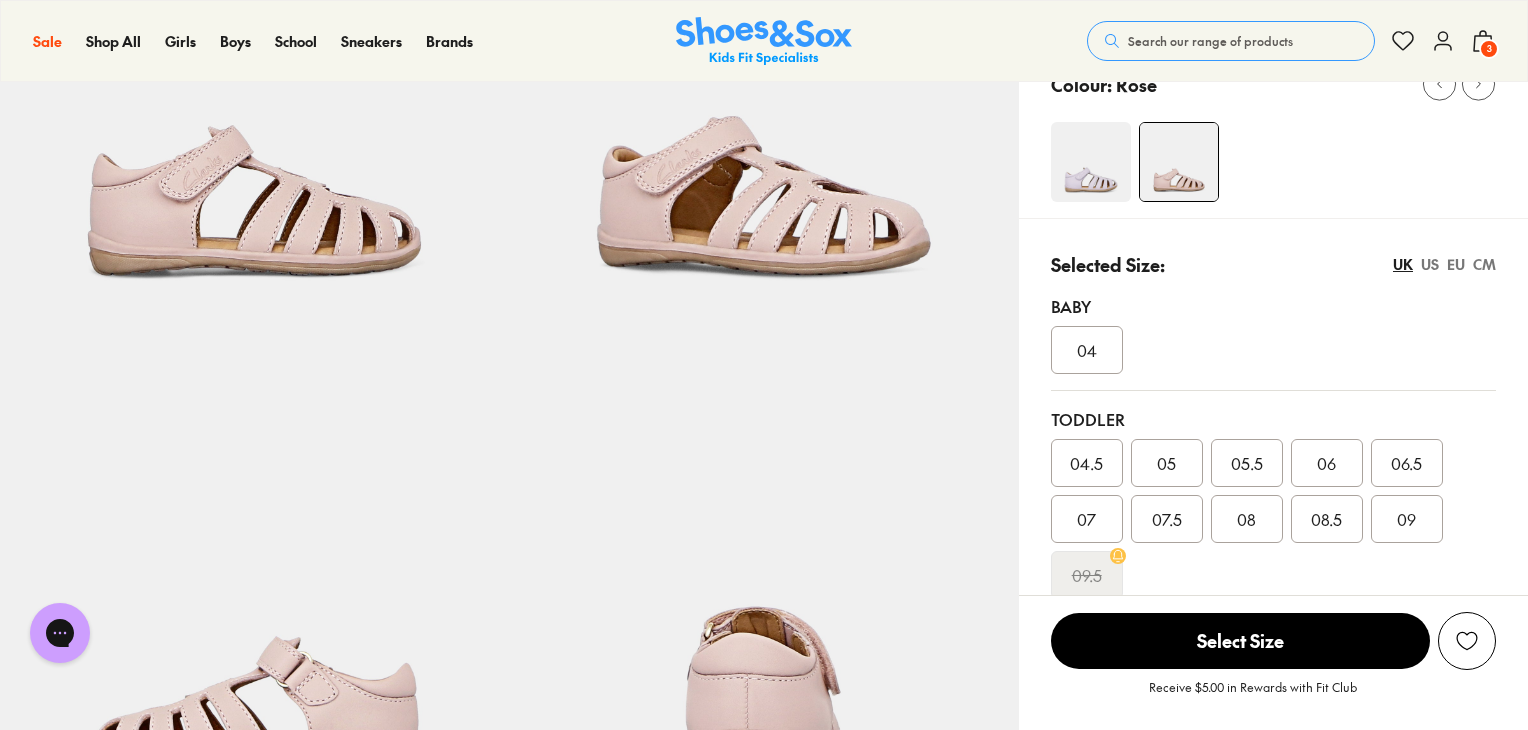 scroll, scrollTop: 292, scrollLeft: 0, axis: vertical 